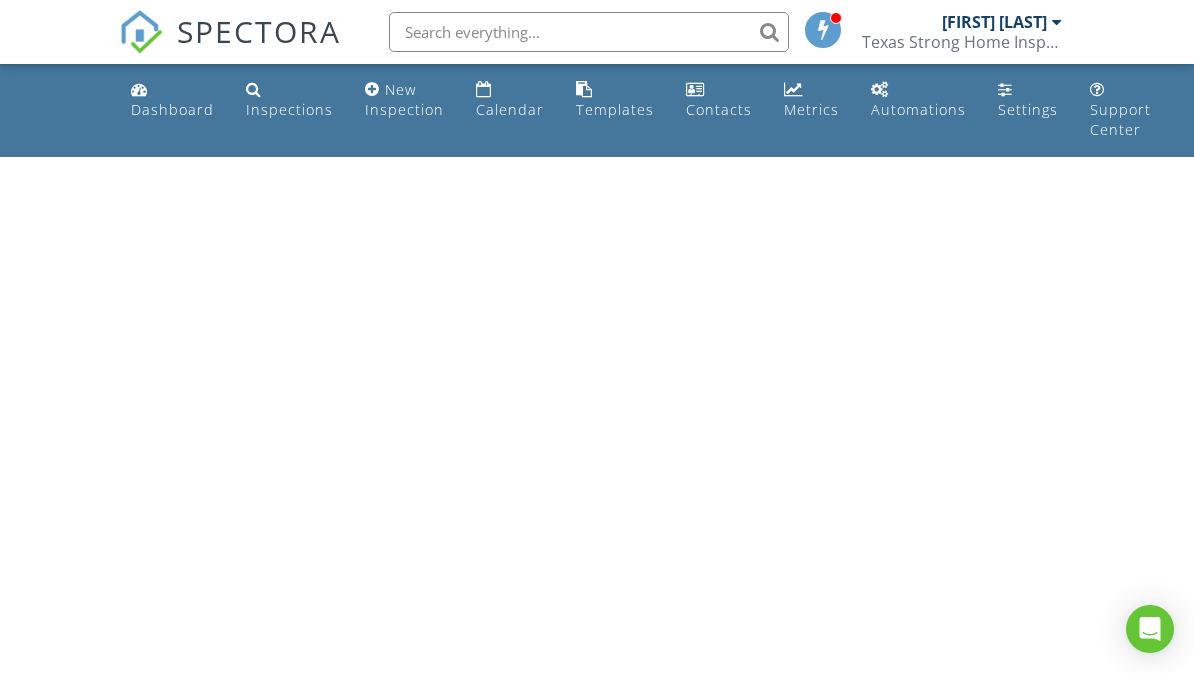 scroll, scrollTop: 0, scrollLeft: 0, axis: both 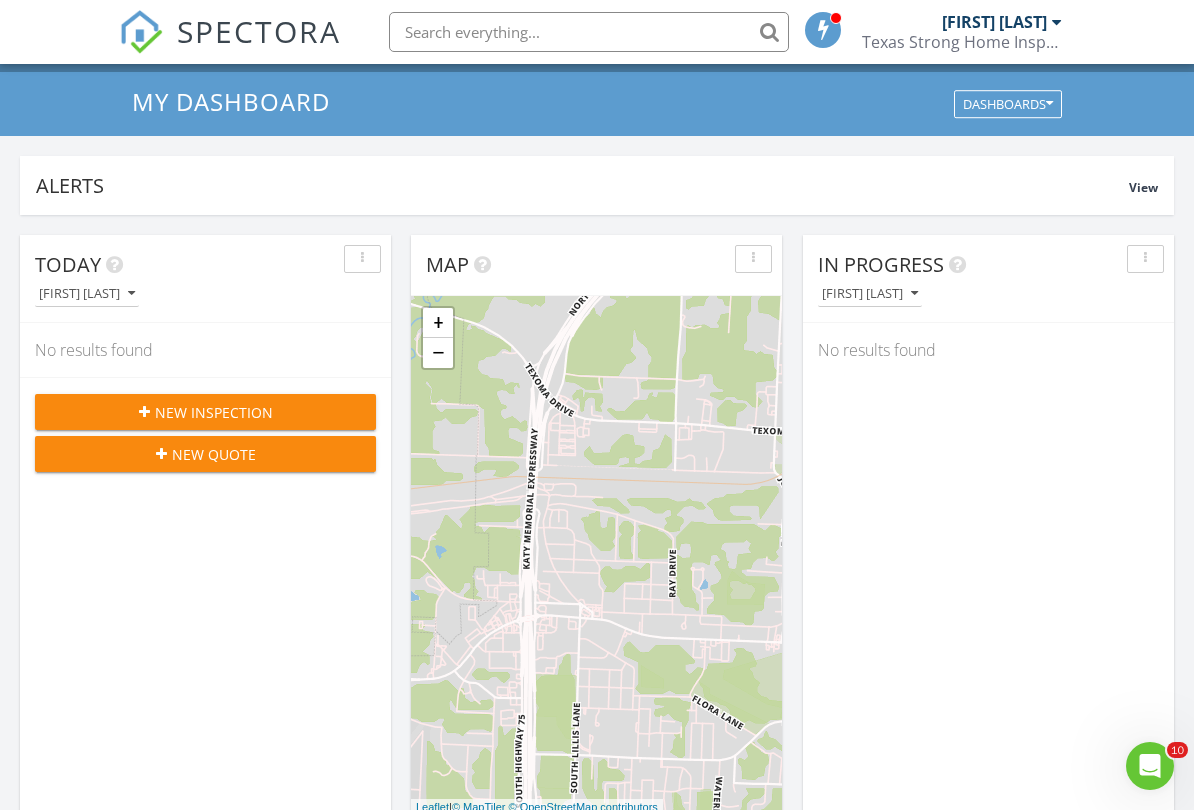 click on "New Inspection" at bounding box center (205, 412) 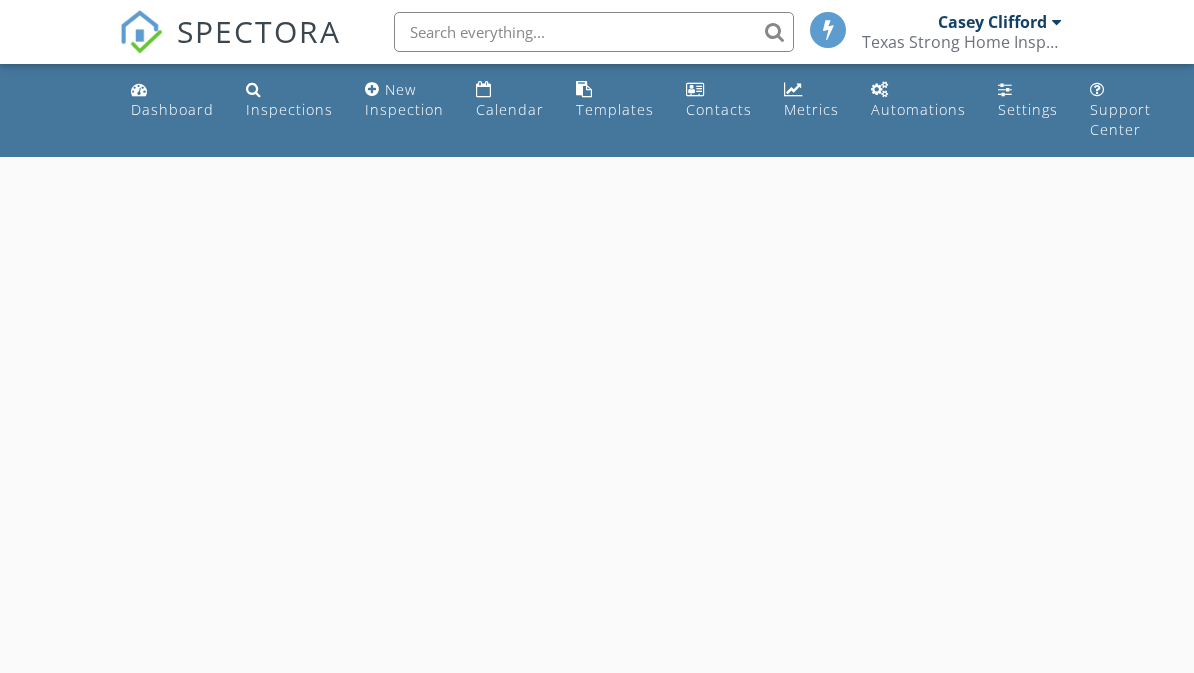 scroll, scrollTop: 0, scrollLeft: 0, axis: both 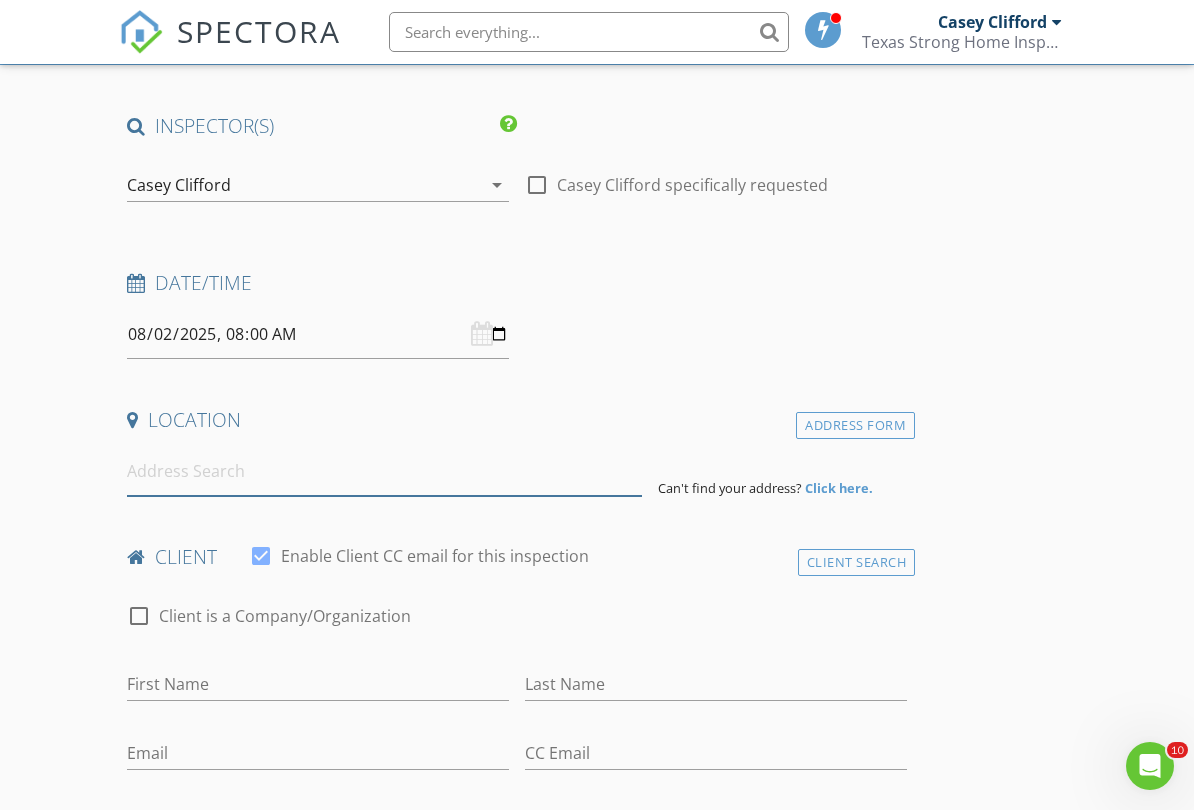click at bounding box center [384, 471] 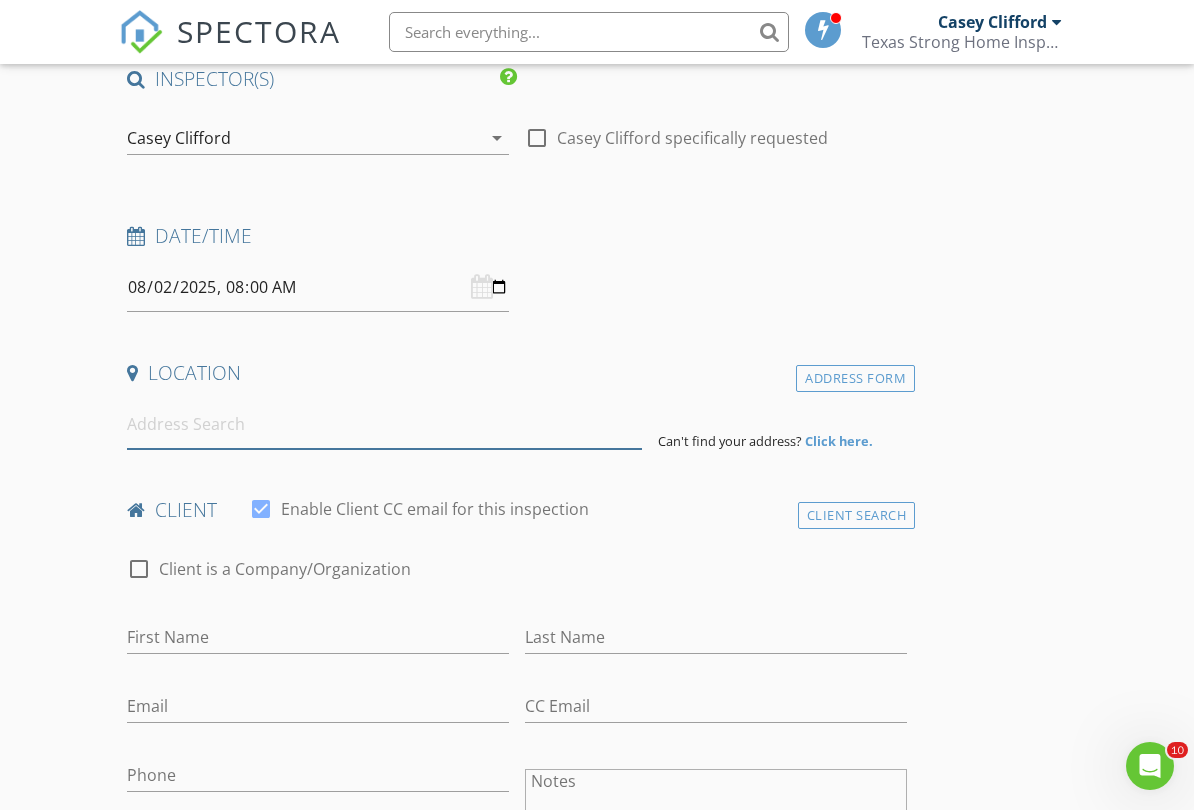 scroll, scrollTop: 206, scrollLeft: 0, axis: vertical 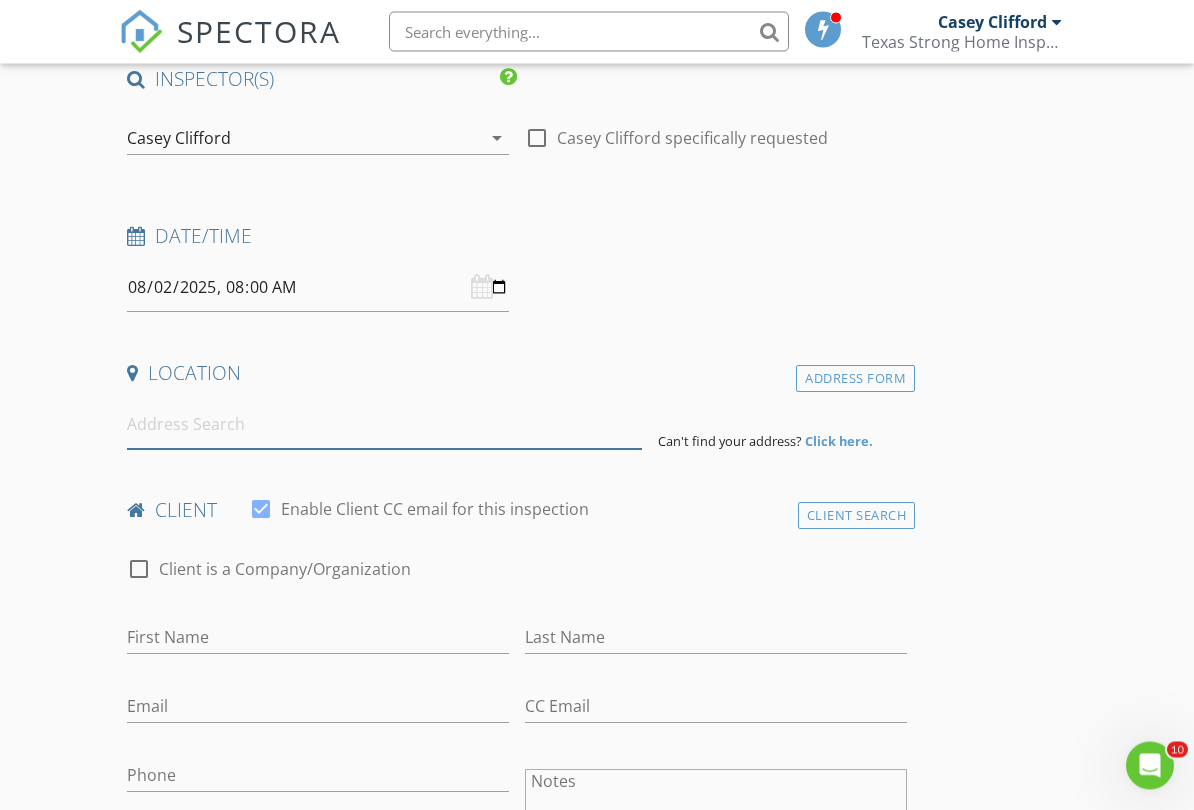type on "/" 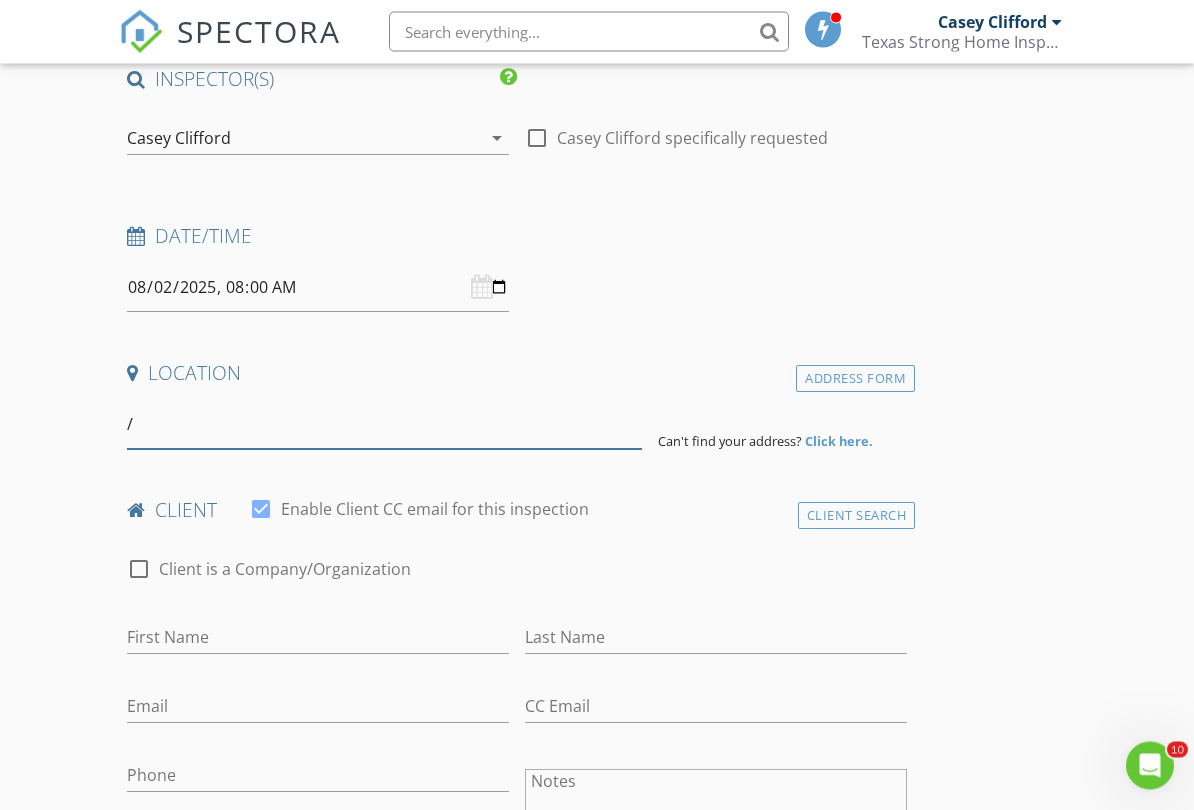 scroll, scrollTop: 207, scrollLeft: 0, axis: vertical 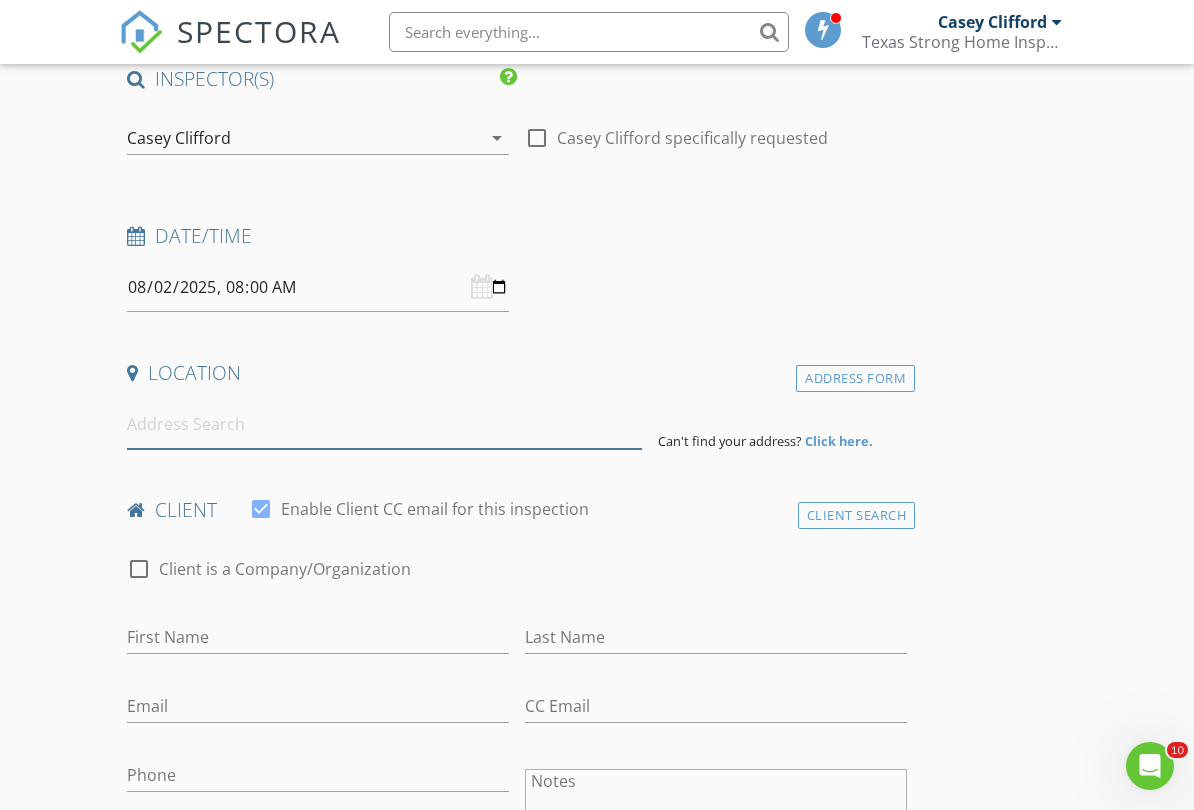 click at bounding box center (384, 424) 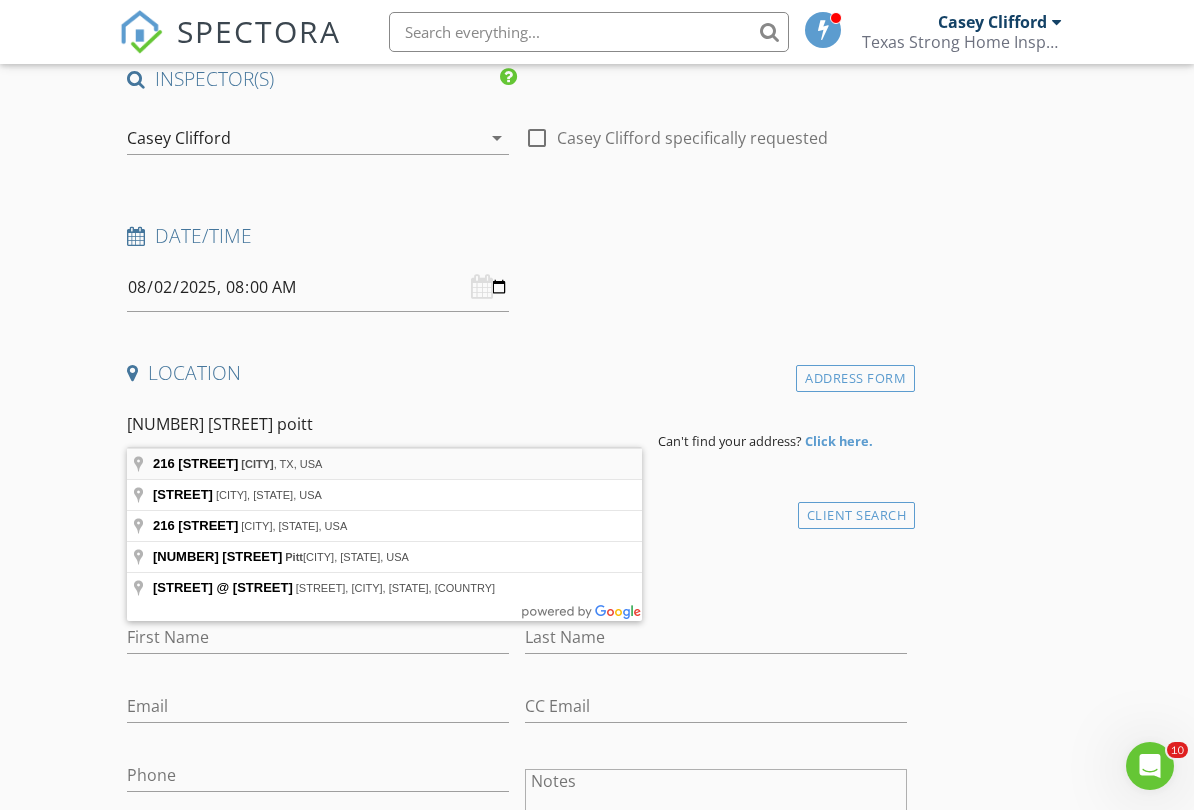 type on "216 Walnut Lane, Pottsboro, TX, USA" 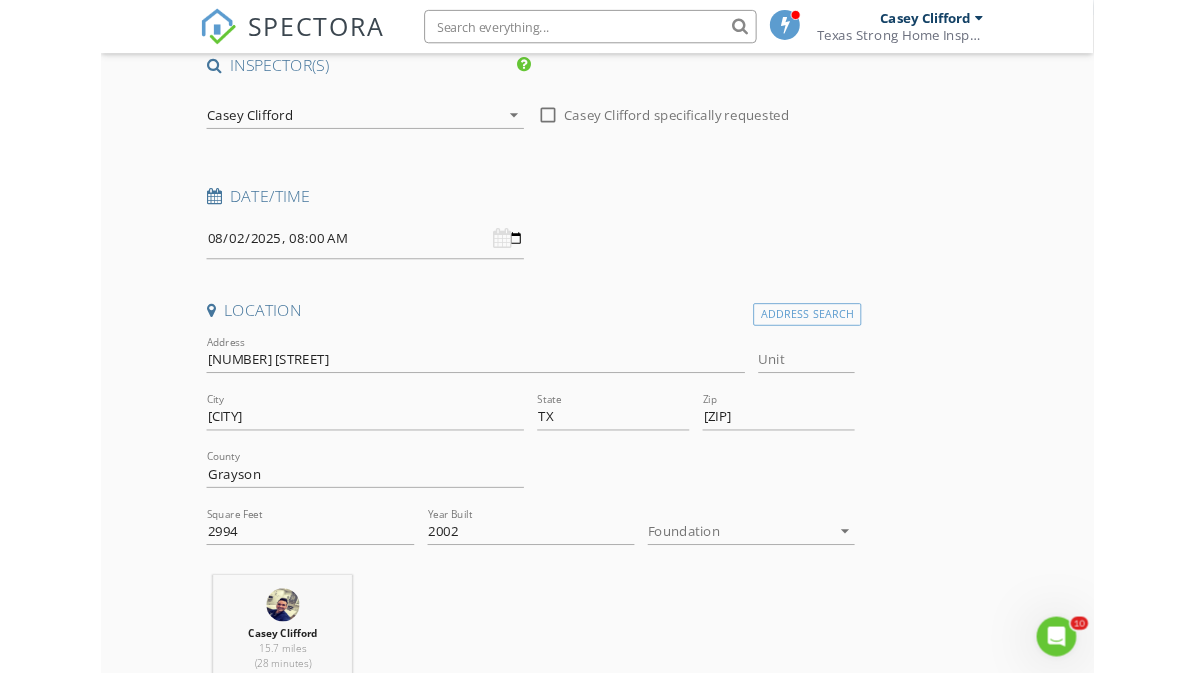 scroll, scrollTop: 263, scrollLeft: 0, axis: vertical 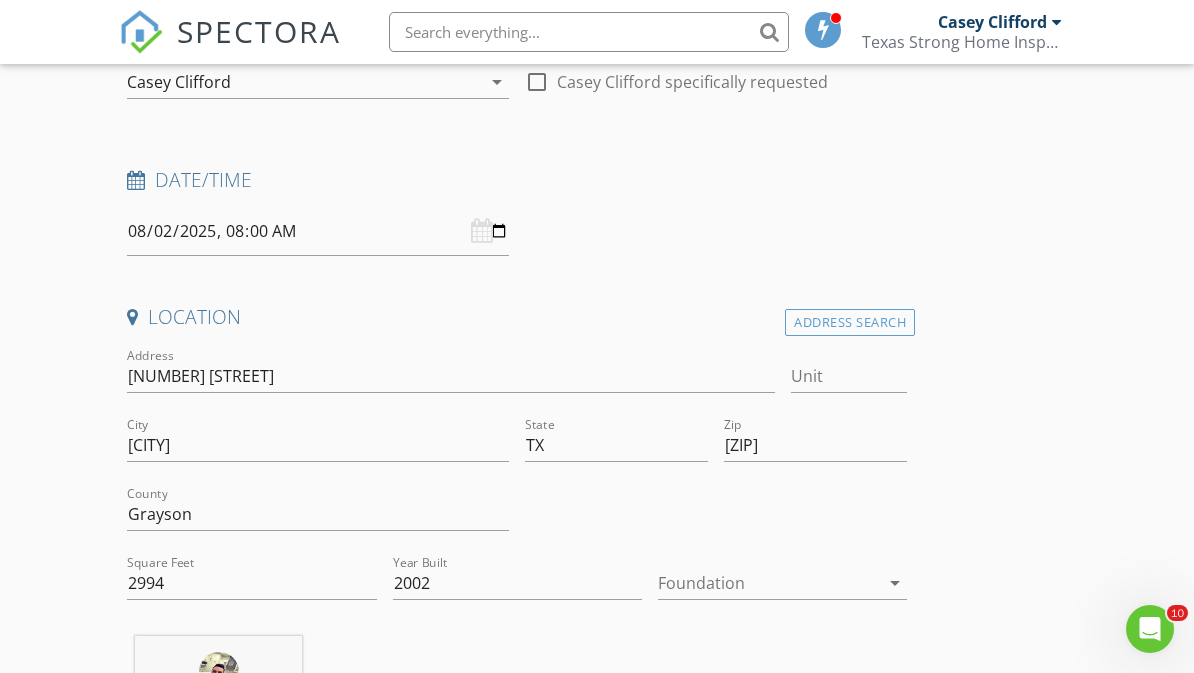 click on "arrow_drop_down" at bounding box center (895, 583) 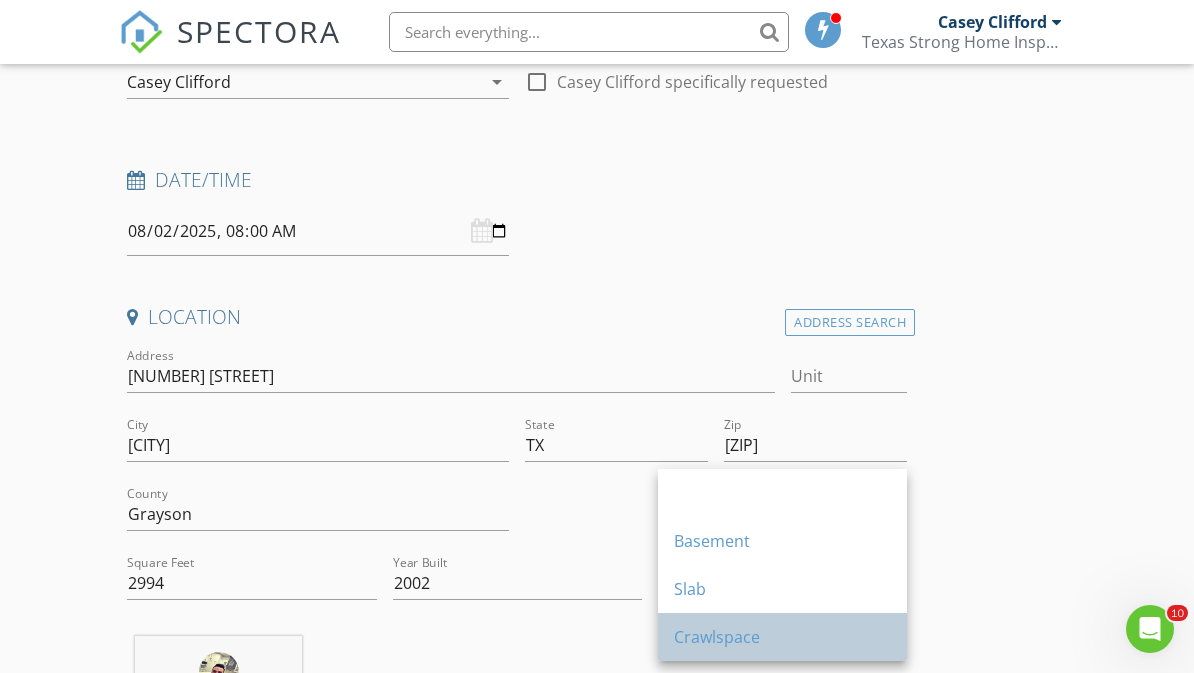 click on "Crawlspace" at bounding box center (782, 637) 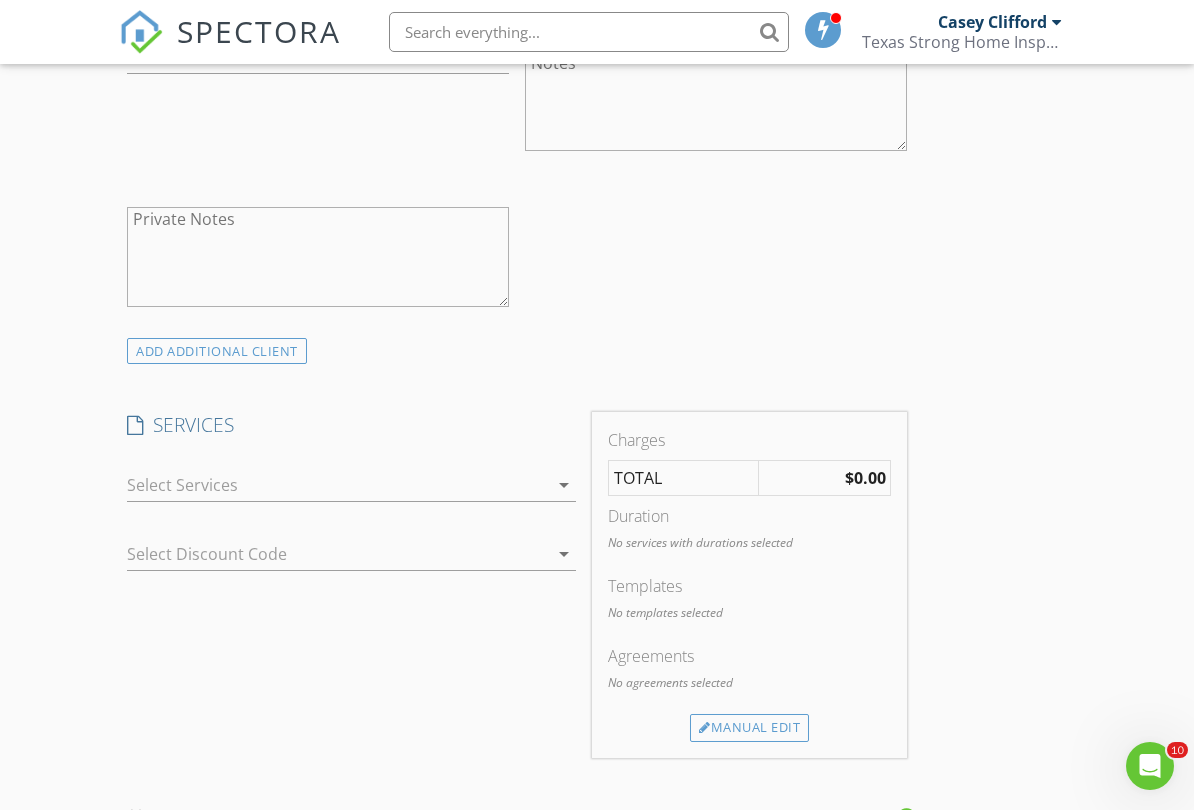 scroll, scrollTop: 1333, scrollLeft: 0, axis: vertical 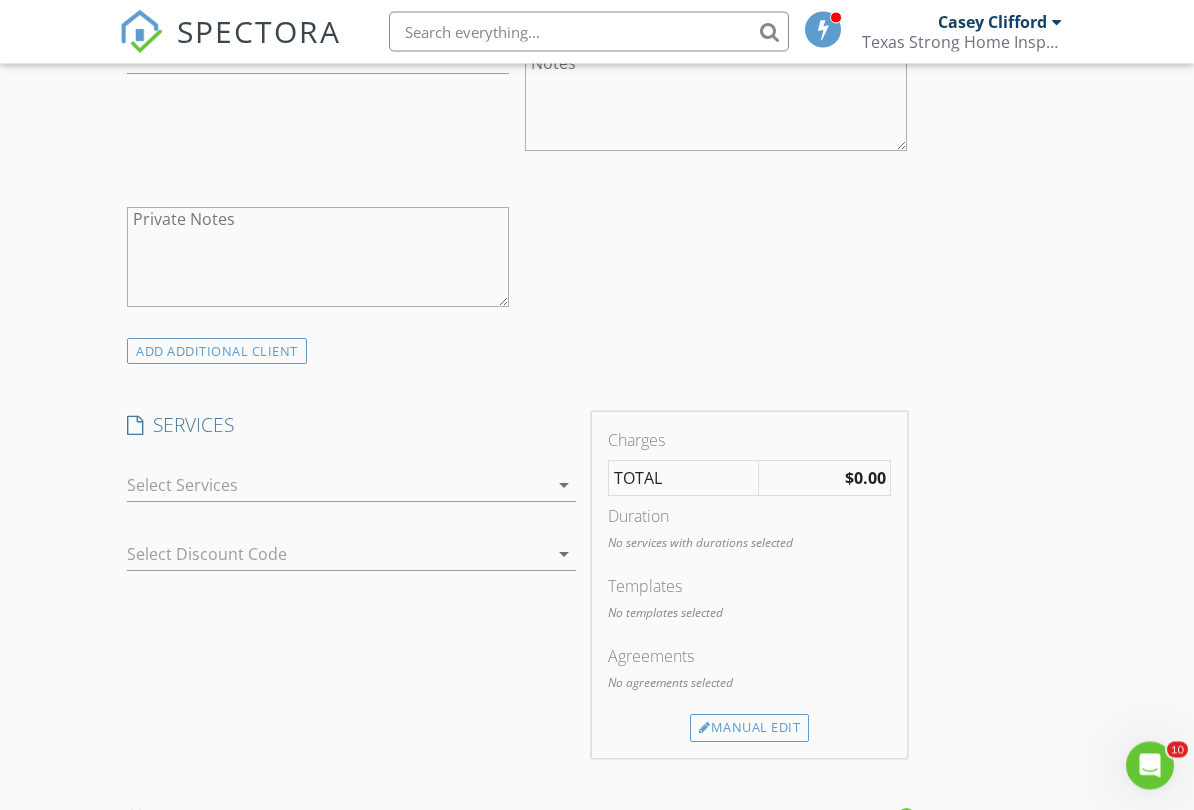 click on "arrow_drop_down" at bounding box center [564, 486] 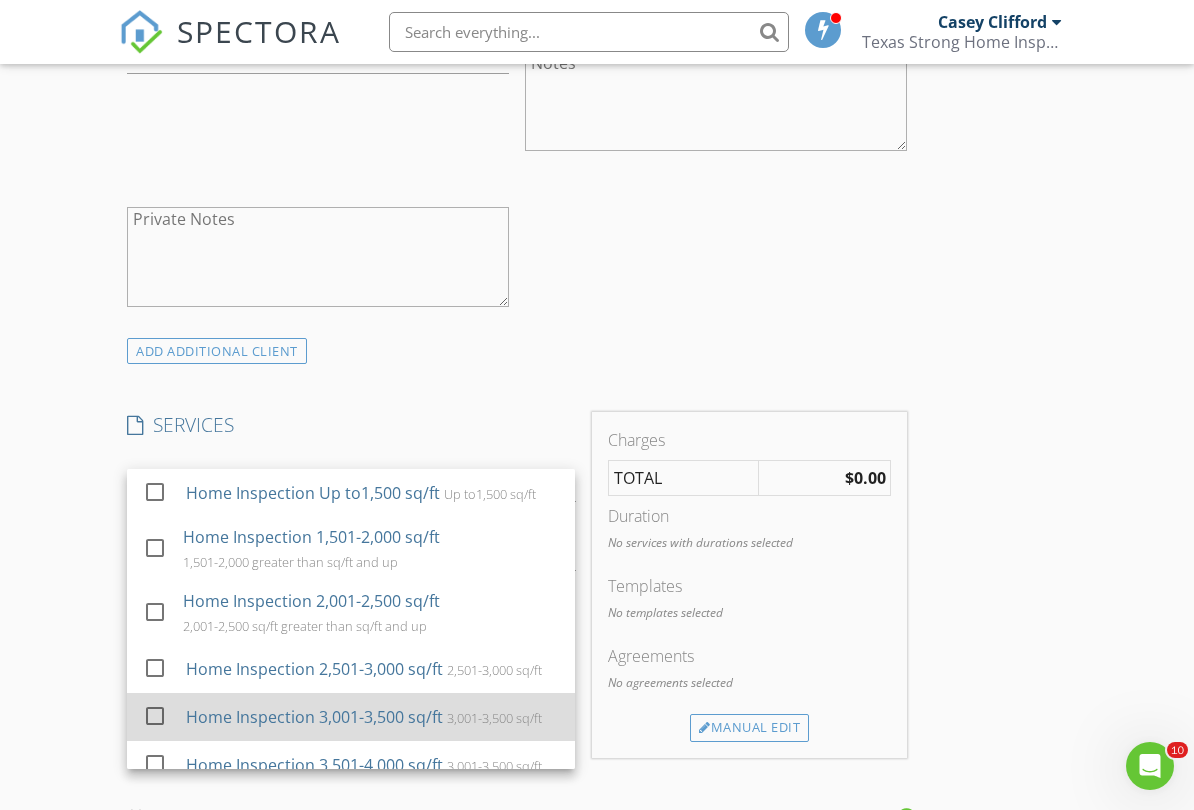 click at bounding box center [155, 715] 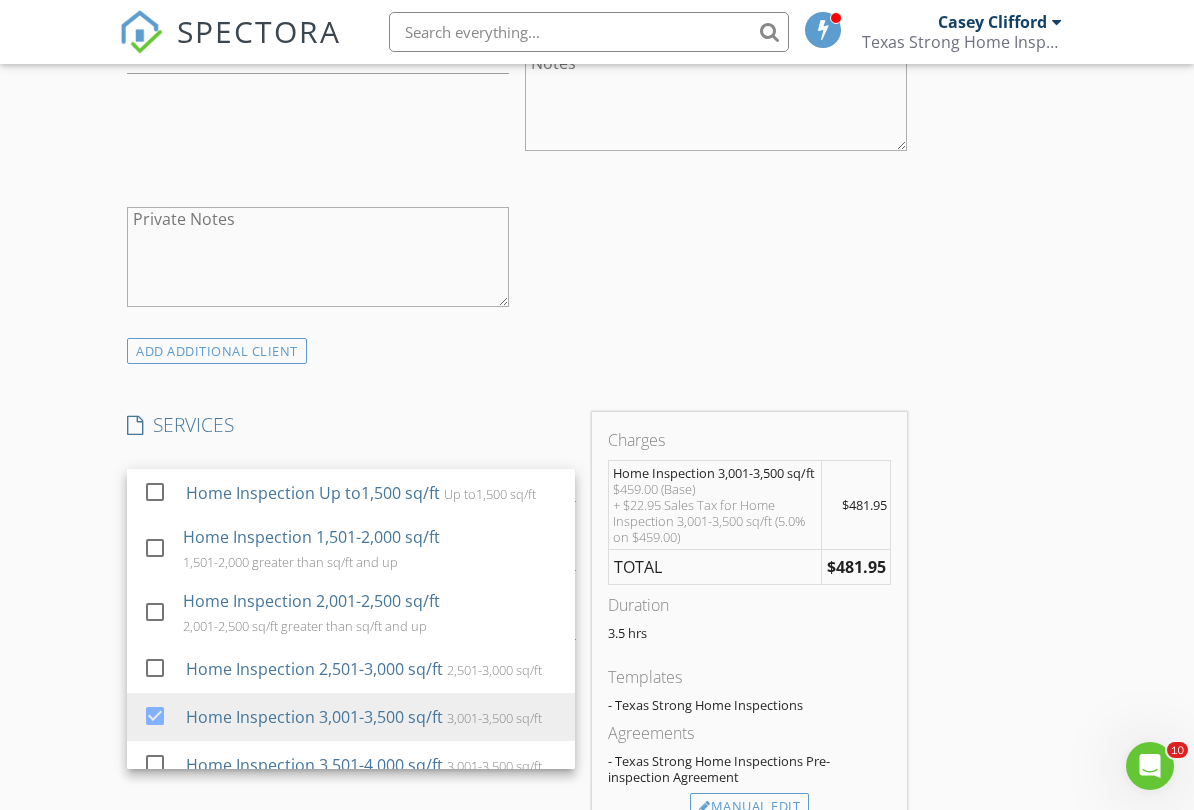 click on "INSPECTOR(S)
check_box   Casey Clifford   PRIMARY   Casey Clifford arrow_drop_down   check_box_outline_blank Casey Clifford specifically requested
Date/Time
Location
Address Search       Address 216 Walnut Ln   Unit   City Pottsboro   State TX   Zip 75076   County Grayson     Square Feet 2994   Year Built 2002   Foundation Crawlspace arrow_drop_down     Casey Clifford     15.7 miles     (28 minutes)
client
check_box Enable Client CC email for this inspection   Client Search     check_box_outline_blank Client is a Company/Organization     First Name   Last Name   Email   CC Email   Phone           Notes   Private Notes
ADD ADDITIONAL client
SERVICES
check_box_outline_blank    Home Inspection Up to1,500 sq/ft   Up to1,500 sq/ft  check_box_outline_blank             check_box" at bounding box center [596, 617] 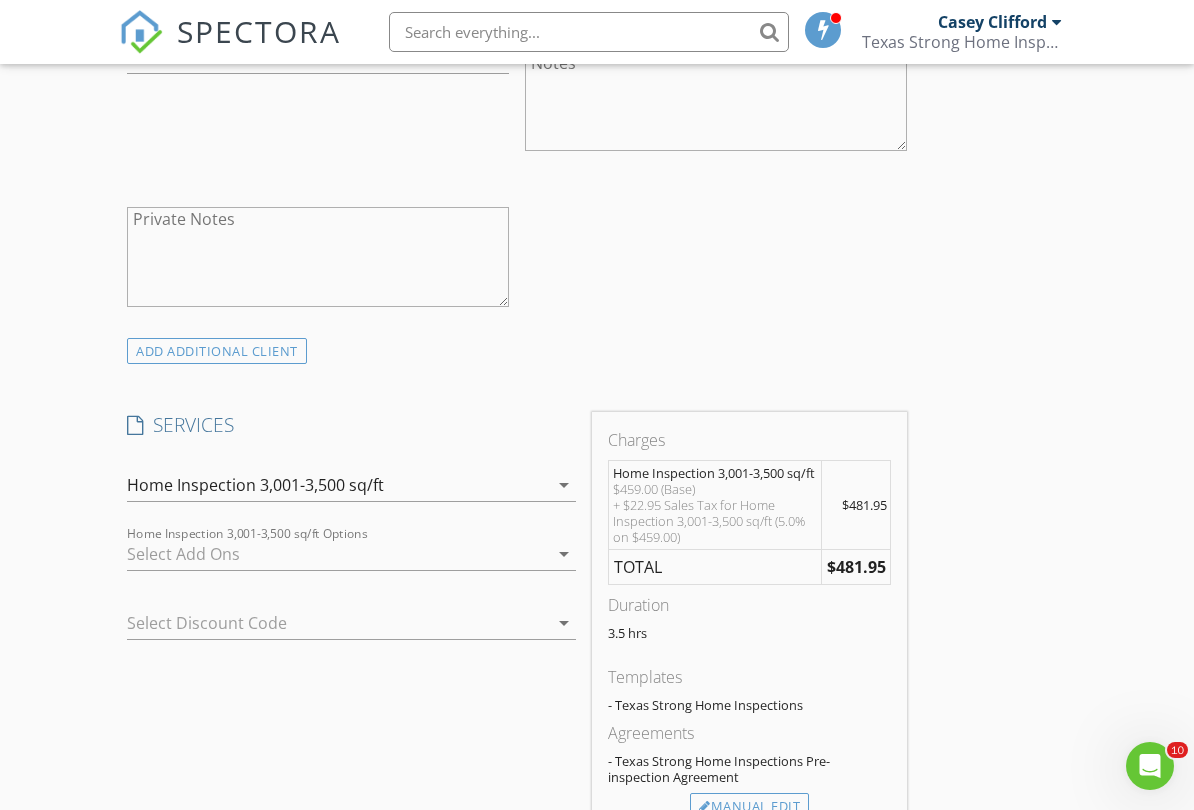 click on "arrow_drop_down" at bounding box center (564, 554) 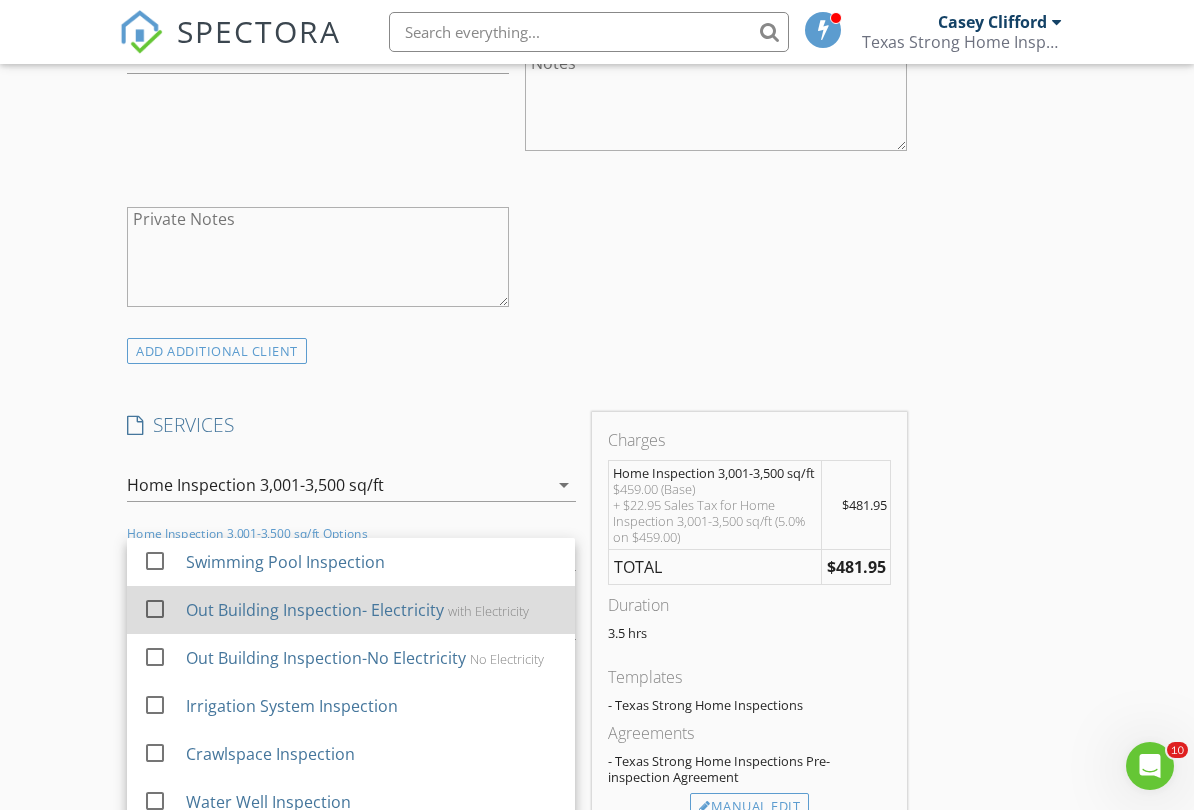 scroll, scrollTop: 80, scrollLeft: 0, axis: vertical 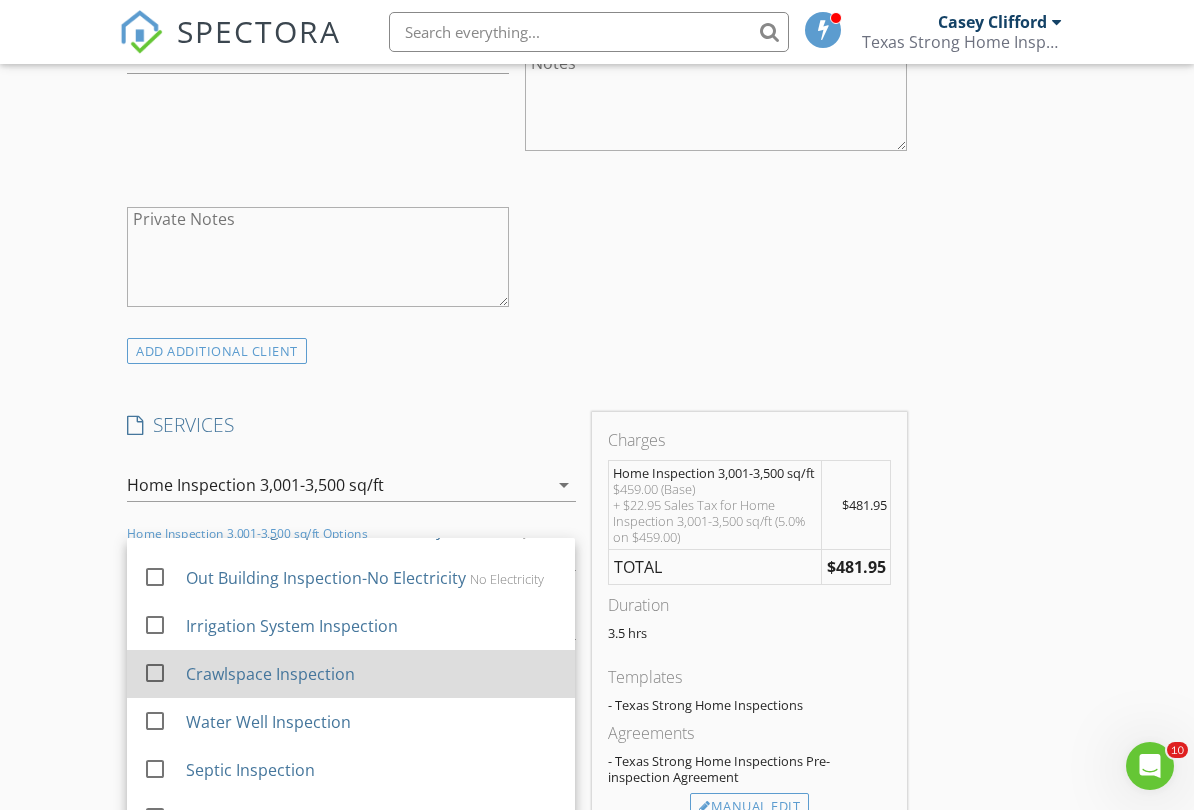 click at bounding box center [155, 672] 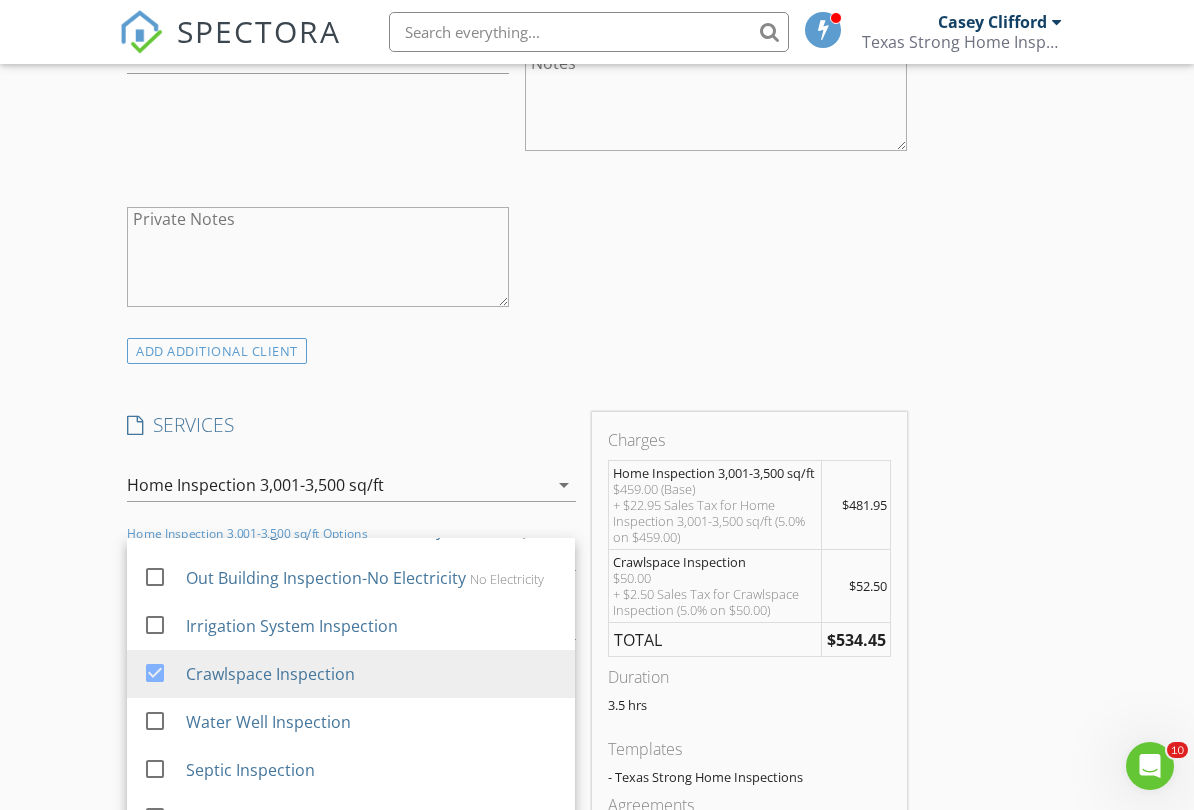 click on "INSPECTOR(S)
check_box   Casey Clifford   PRIMARY   Casey Clifford arrow_drop_down   check_box_outline_blank Casey Clifford specifically requested
Date/Time
Location
Address Search       Address 216 Walnut Ln   Unit   City Pottsboro   State TX   Zip 75076   County Grayson     Square Feet 2994   Year Built 2002   Foundation Crawlspace arrow_drop_down     Casey Clifford     15.7 miles     (28 minutes)
client
check_box Enable Client CC email for this inspection   Client Search     check_box_outline_blank Client is a Company/Organization     First Name   Last Name   Email   CC Email   Phone           Notes   Private Notes
ADD ADDITIONAL client
SERVICES
check_box_outline_blank    Home Inspection Up to1,500 sq/ft   Up to1,500 sq/ft  check_box_outline_blank             check_box" at bounding box center [596, 654] 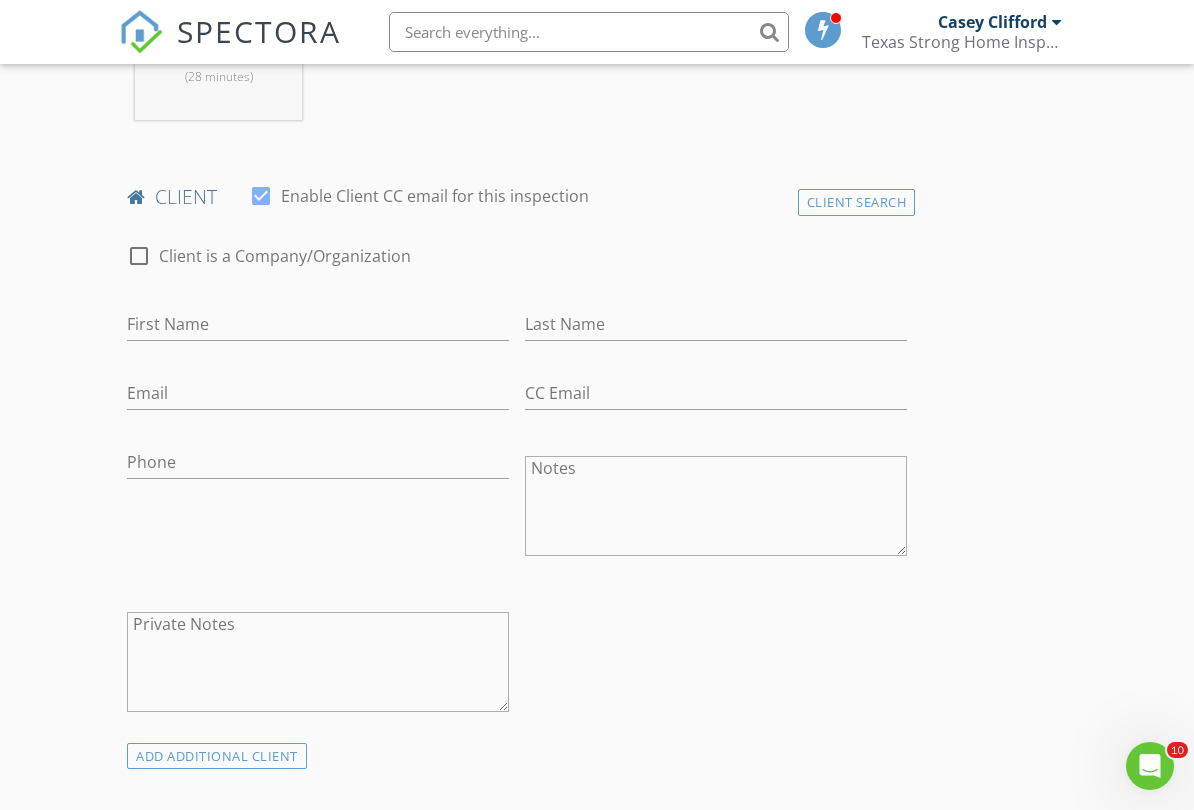 scroll, scrollTop: 946, scrollLeft: 0, axis: vertical 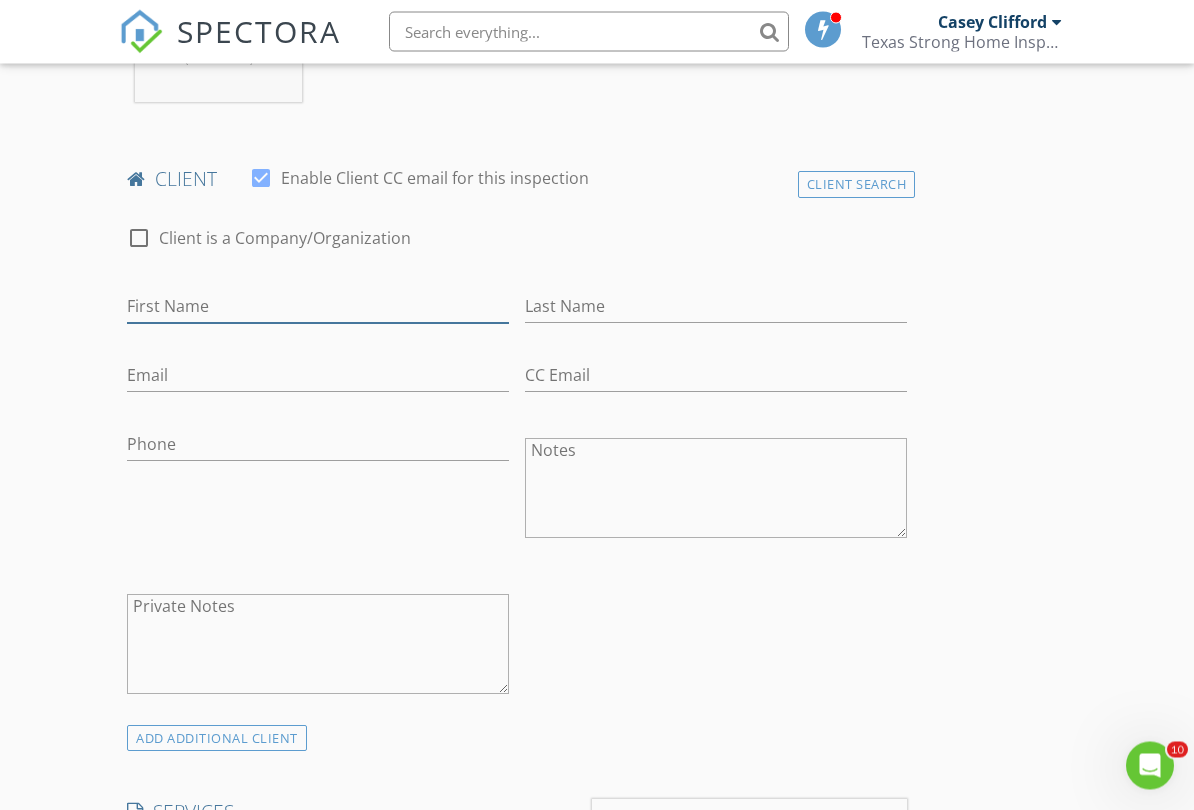 click on "First Name" at bounding box center [318, 307] 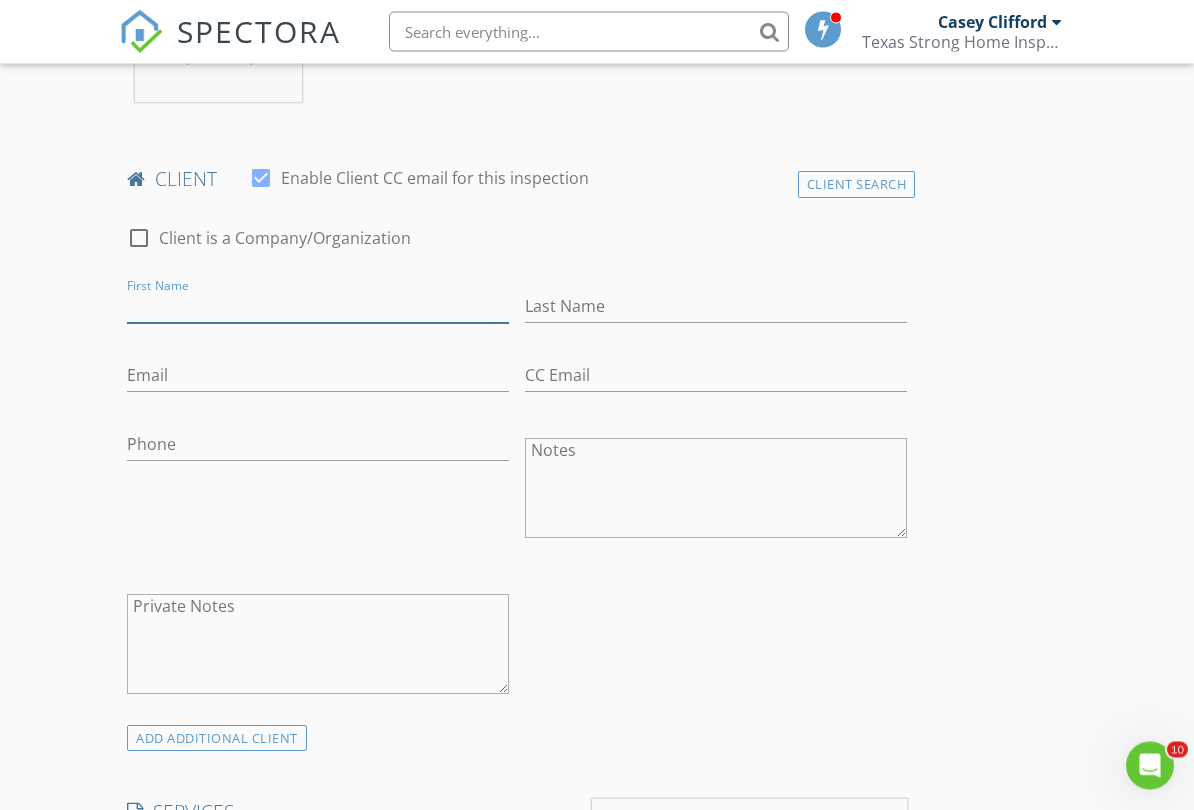 scroll, scrollTop: 947, scrollLeft: 0, axis: vertical 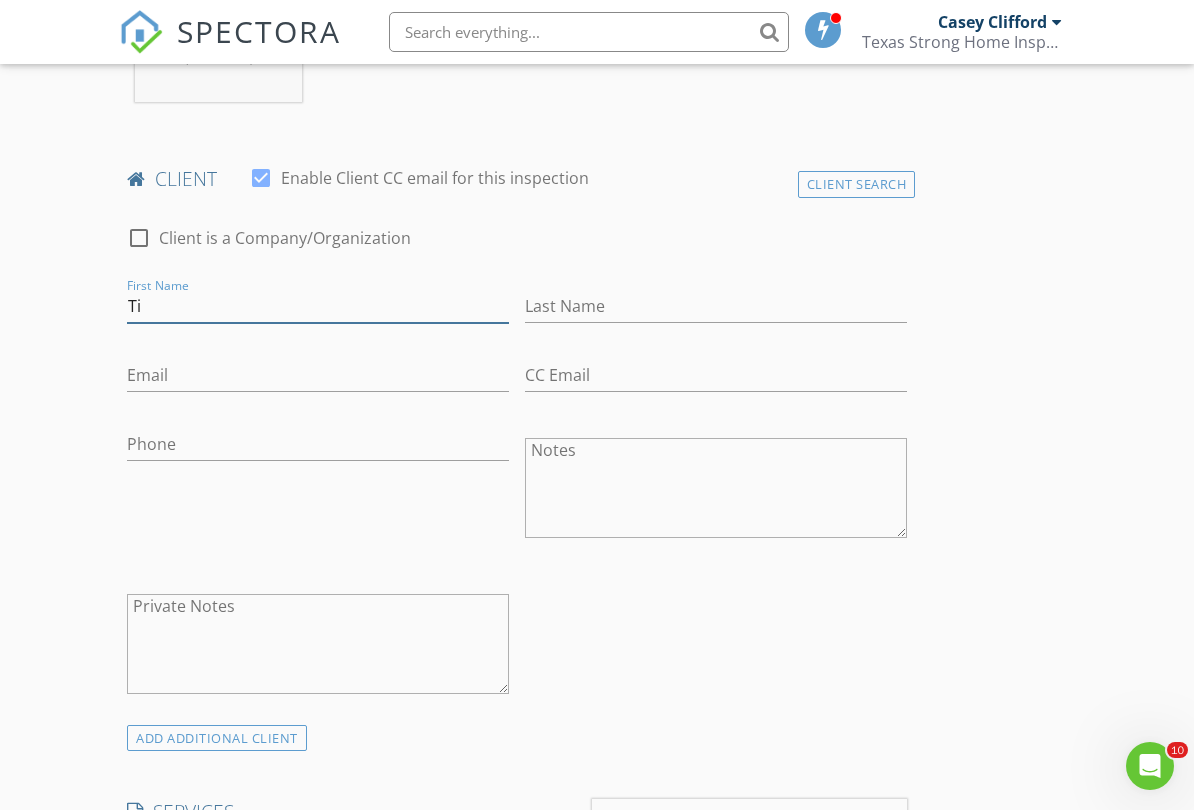 type on "T" 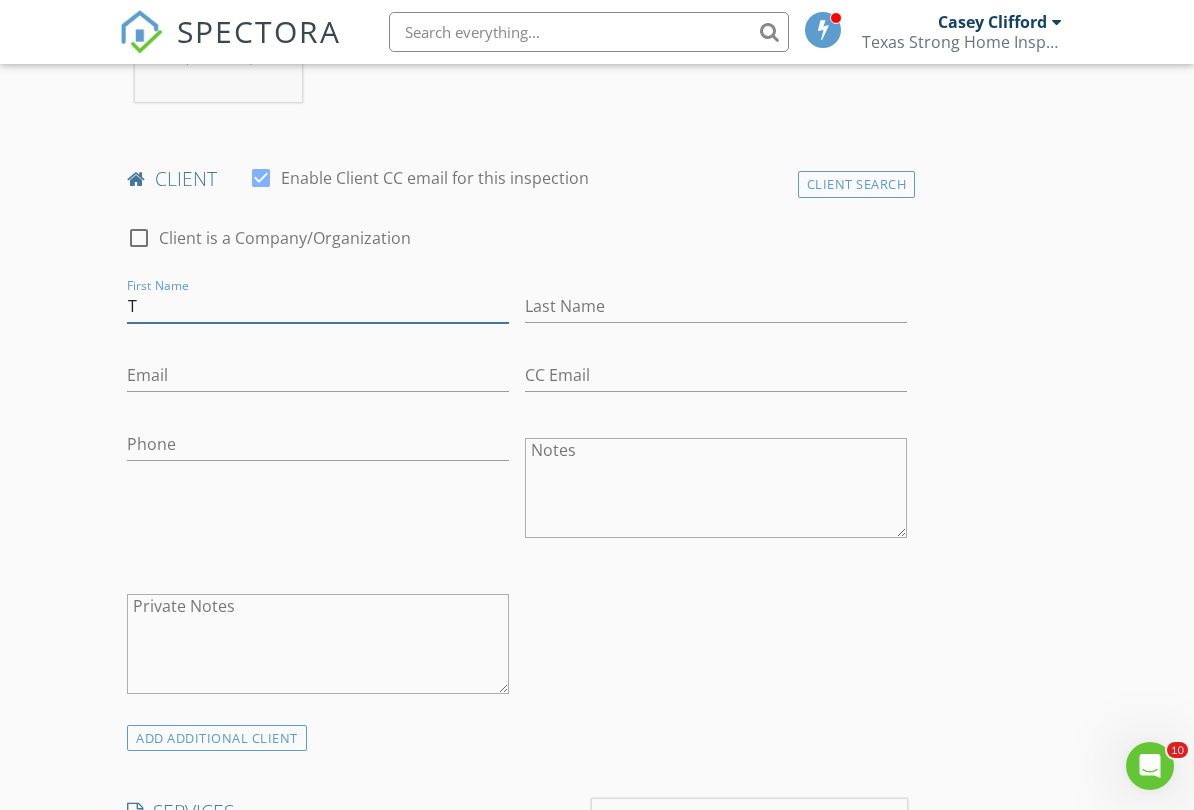 type 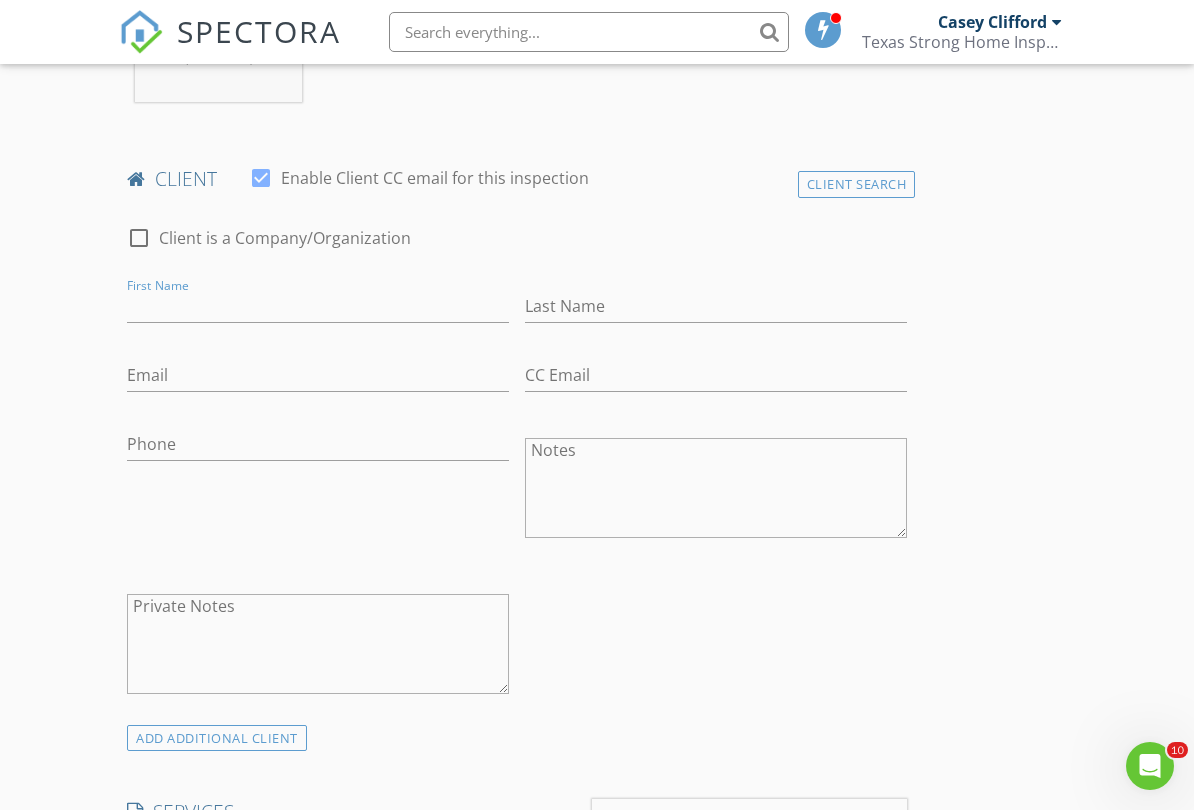 click on "Last Name" at bounding box center [716, 310] 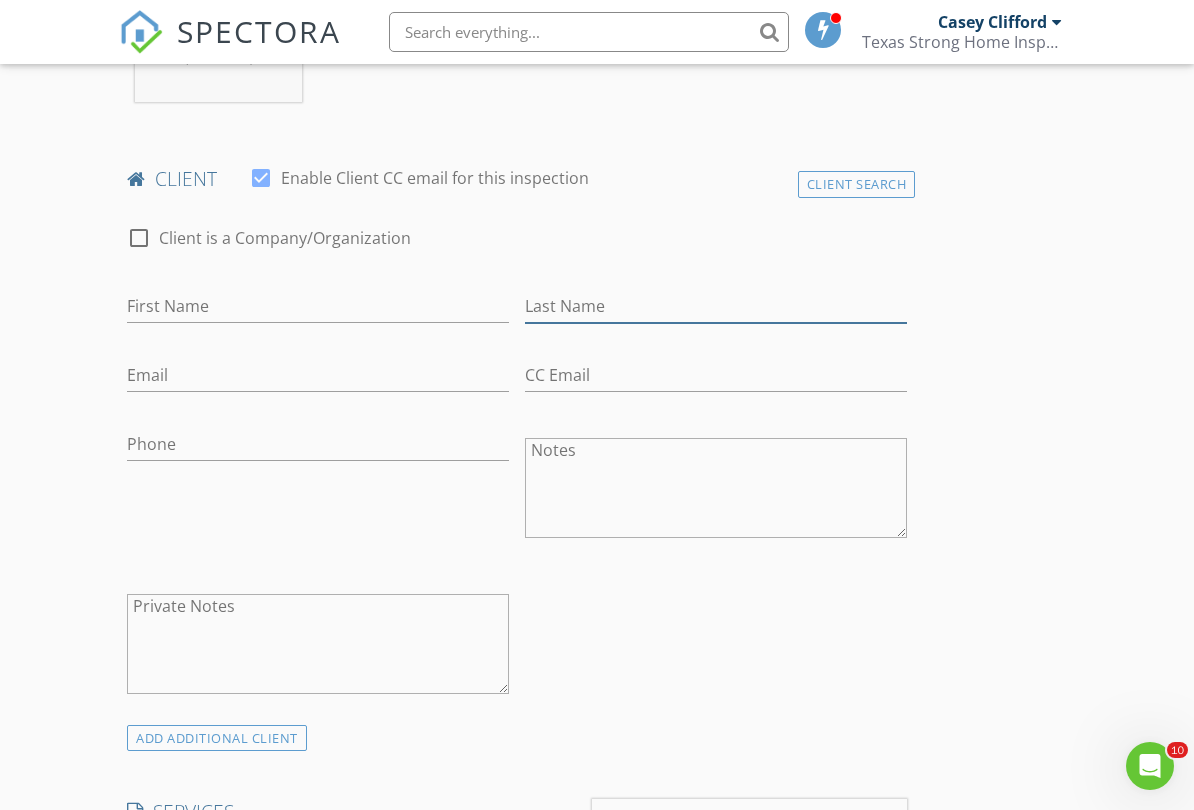 click on "Last Name" at bounding box center [716, 306] 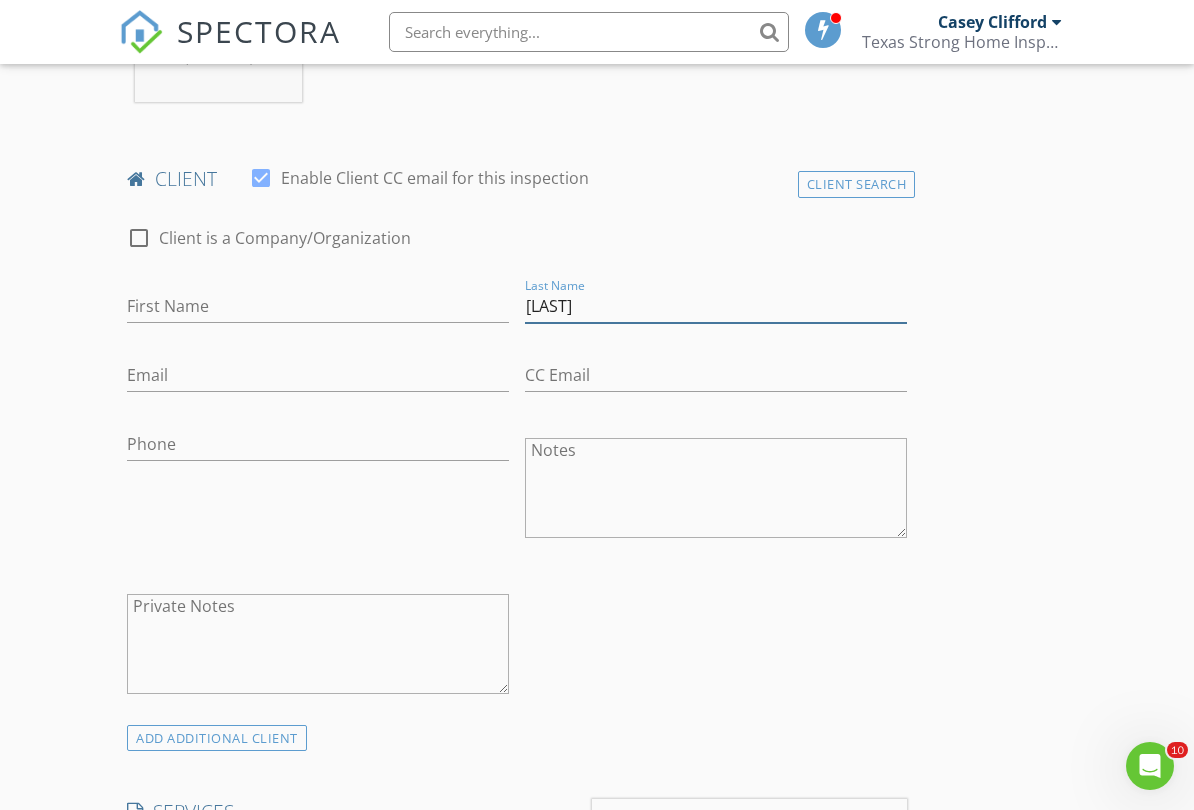 type on "[LAST]" 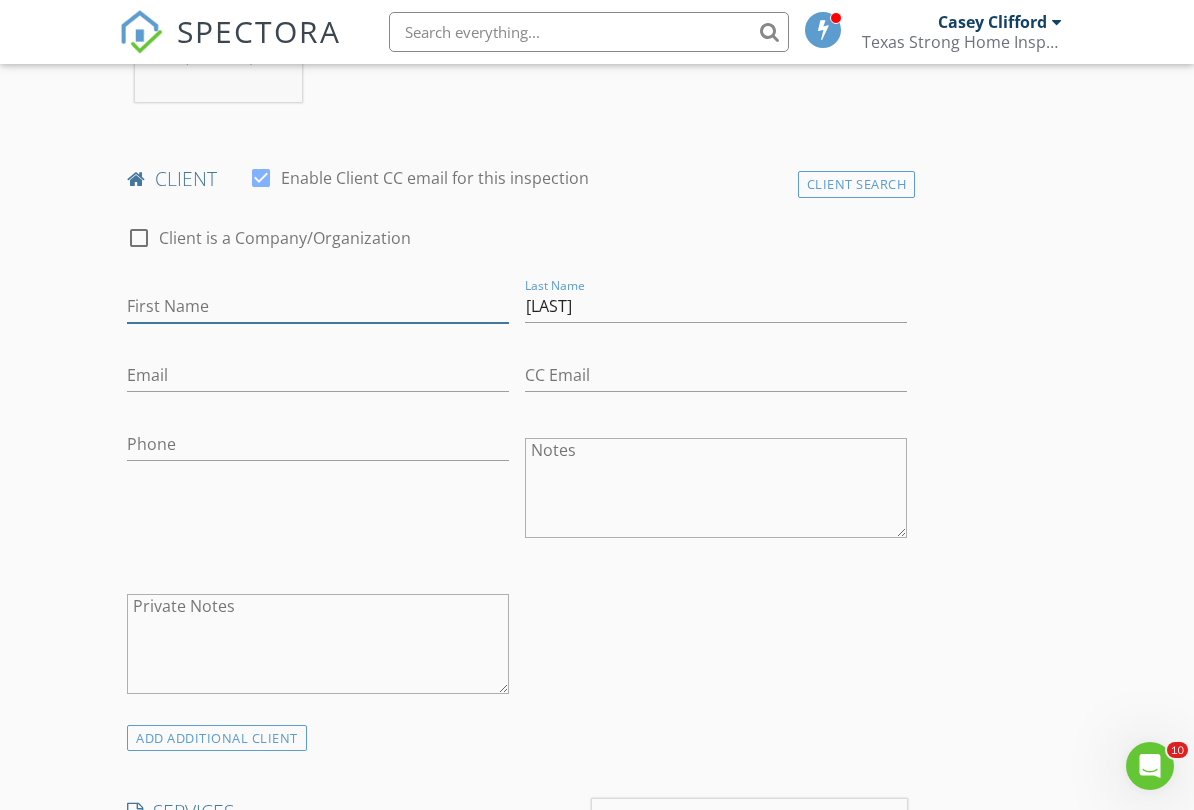 click on "First Name" at bounding box center [318, 306] 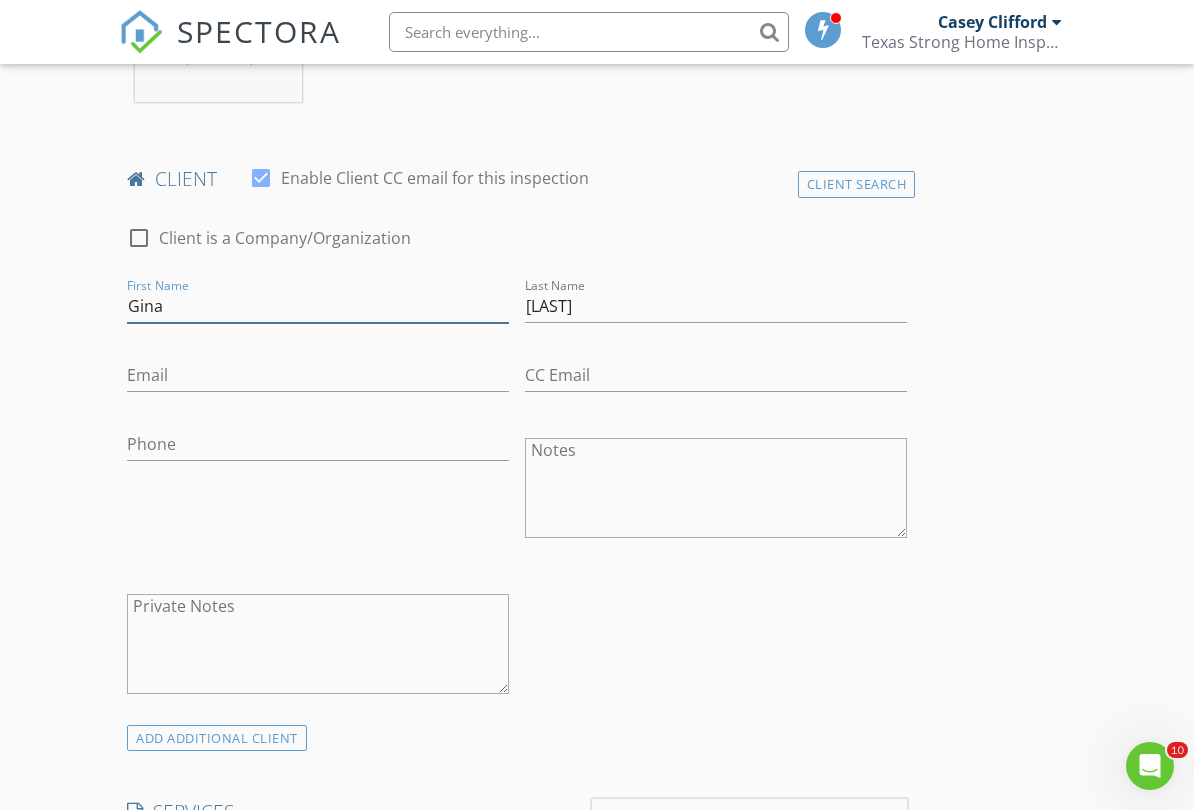type on "Gina" 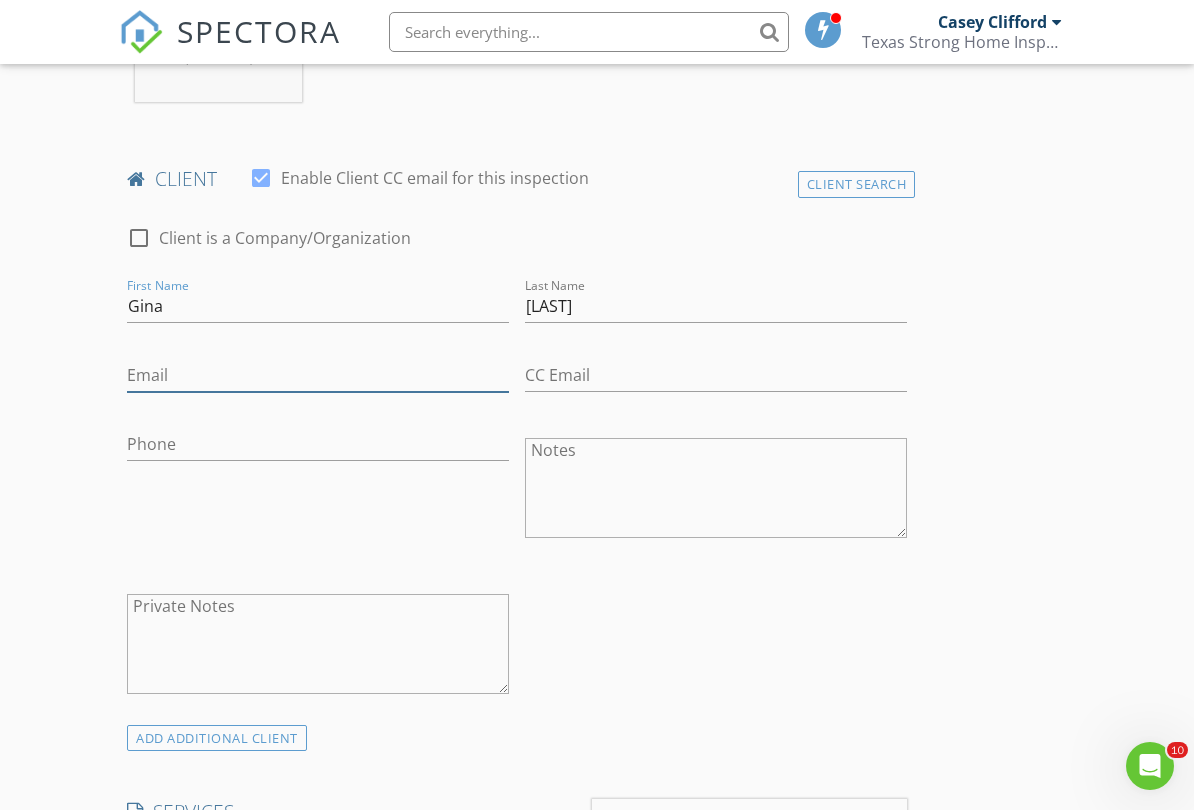 click on "Email" at bounding box center (318, 375) 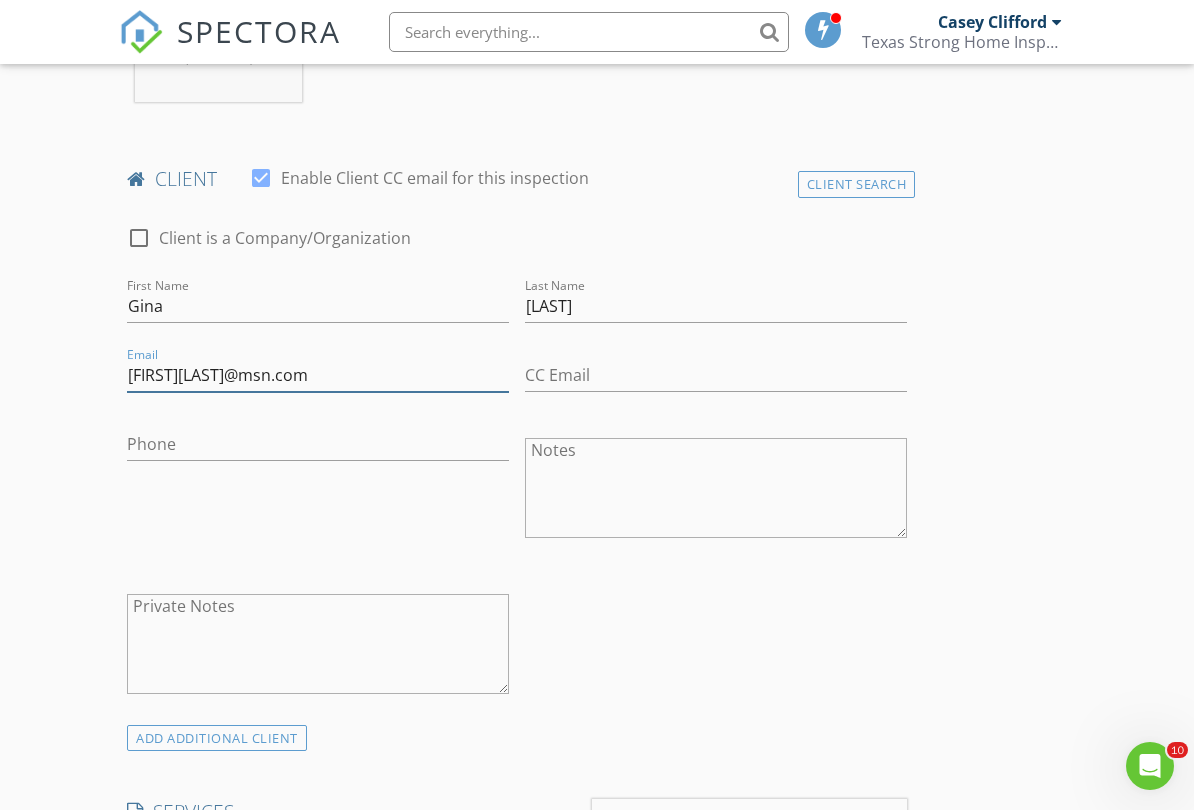 type on "[EMAIL]" 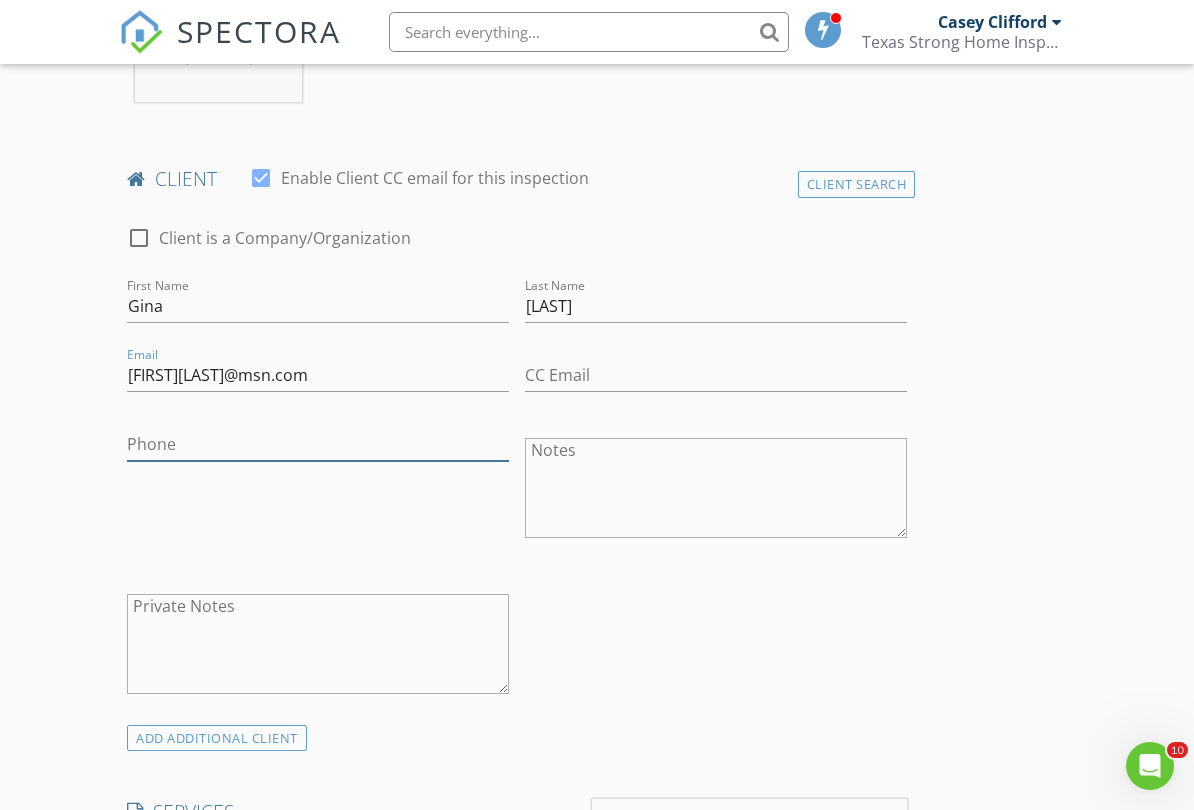 click on "Phone" at bounding box center (318, 444) 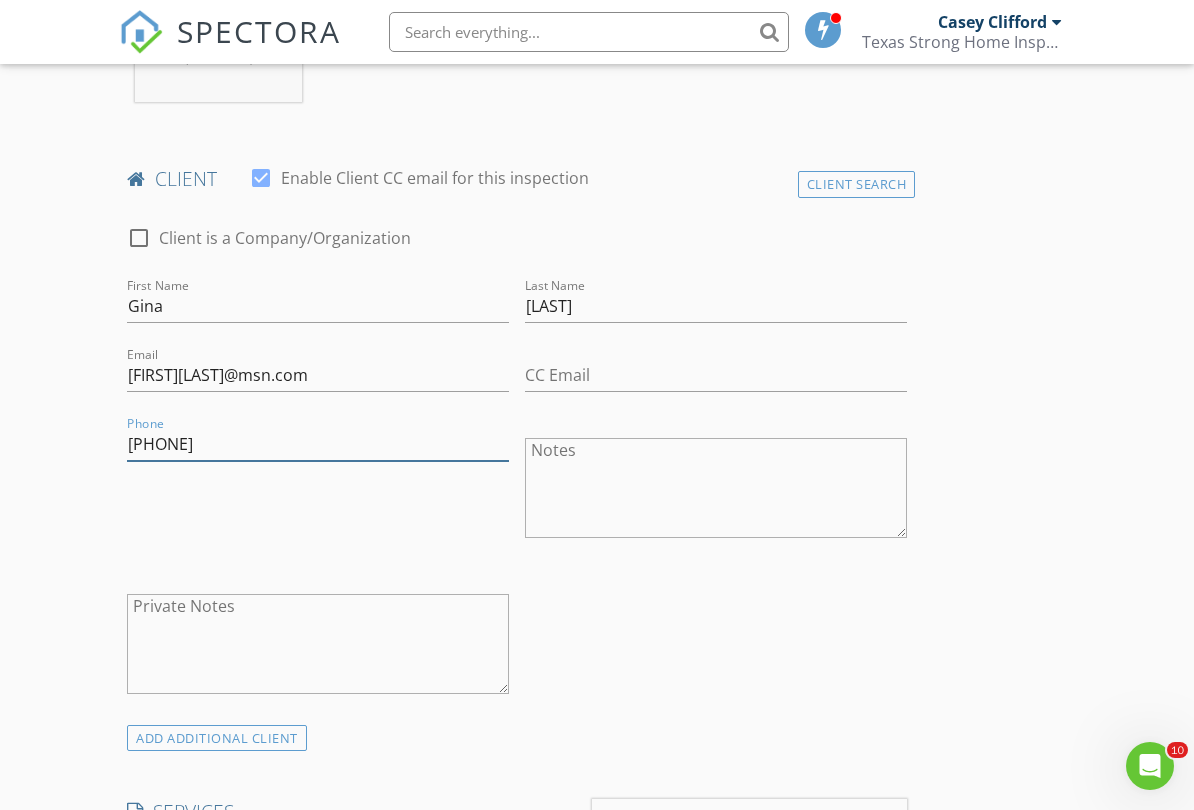 type on "[PHONE]" 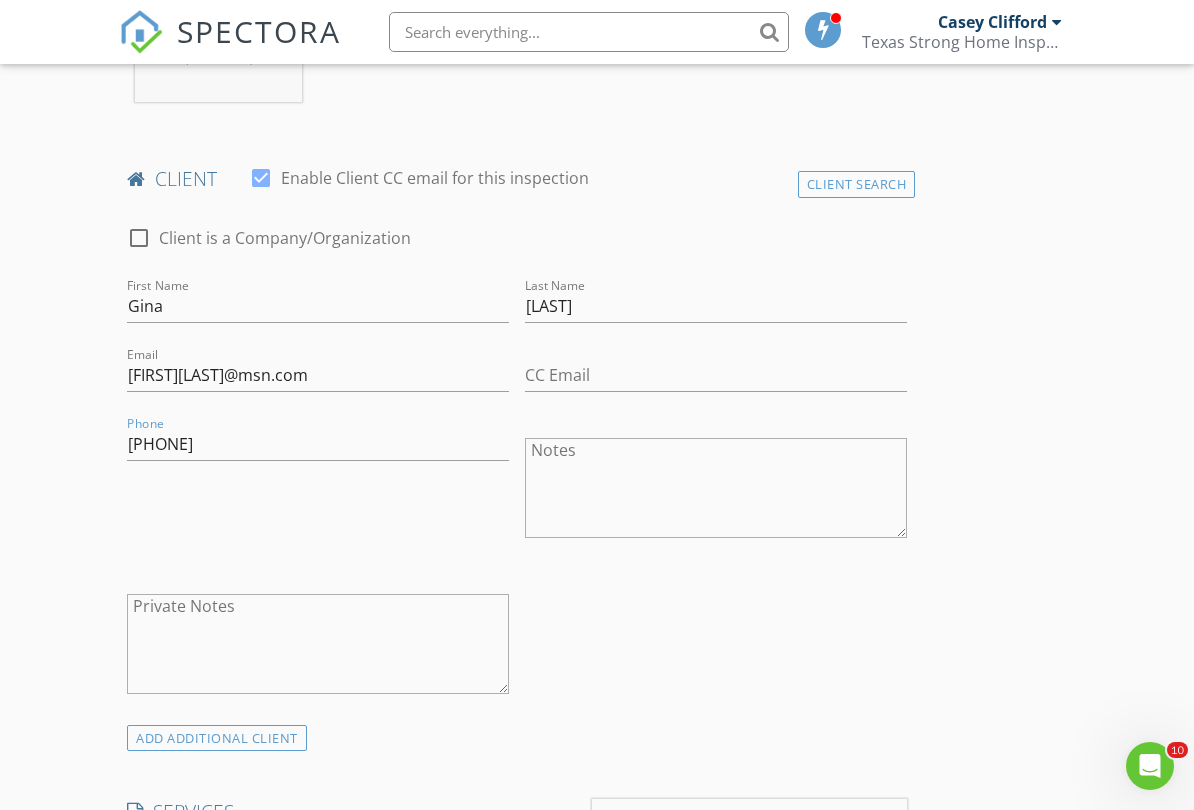 click on "INSPECTOR(S)
check_box   Casey Clifford   PRIMARY   Casey Clifford arrow_drop_down   check_box_outline_blank Casey Clifford specifically requested
Date/Time
Location
Address Search       Address 216 Walnut Ln   Unit   City Pottsboro   State TX   Zip 75076   County Grayson     Square Feet 2994   Year Built 2002   Foundation Crawlspace arrow_drop_down     Casey Clifford     15.7 miles     (28 minutes)
client
check_box Enable Client CC email for this inspection   Client Search     check_box_outline_blank Client is a Company/Organization     First Name Gina   Last Name Woodlee   Email ginareno@msn.com   CC Email   Phone 817-528-5155           Notes   Private Notes
ADD ADDITIONAL client
SERVICES
check_box_outline_blank    Home Inspection Up to1,500 sq/ft   Up to1,500 sq/ft" at bounding box center (596, 1041) 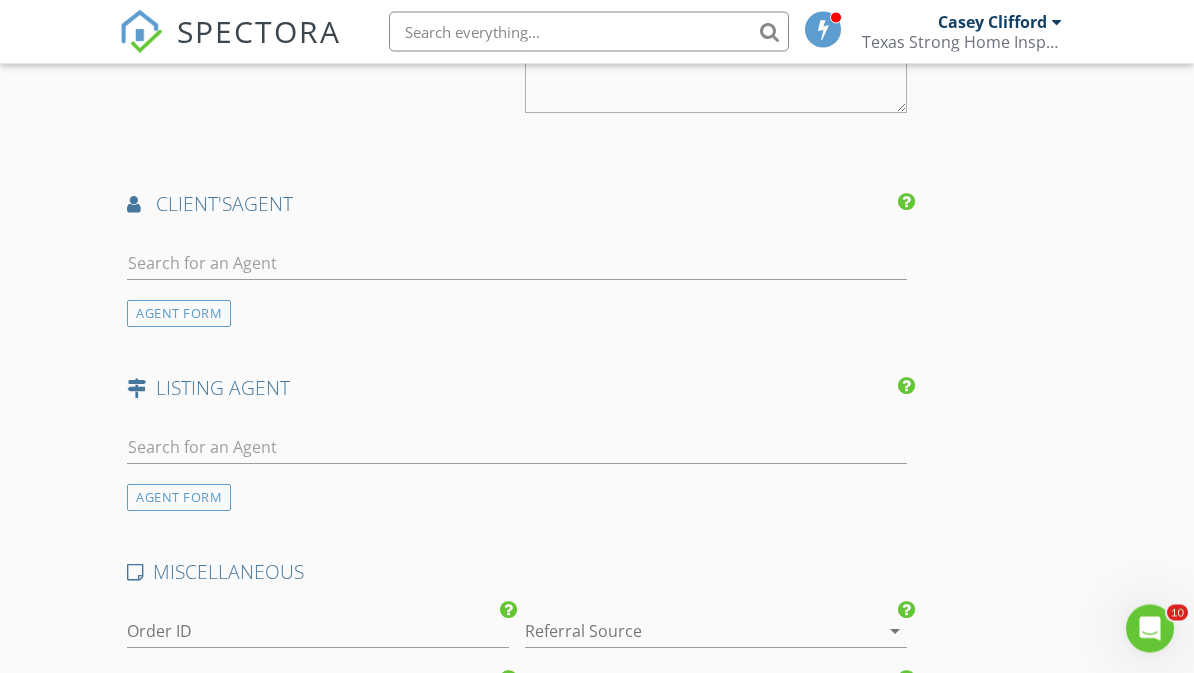 scroll, scrollTop: 2497, scrollLeft: 0, axis: vertical 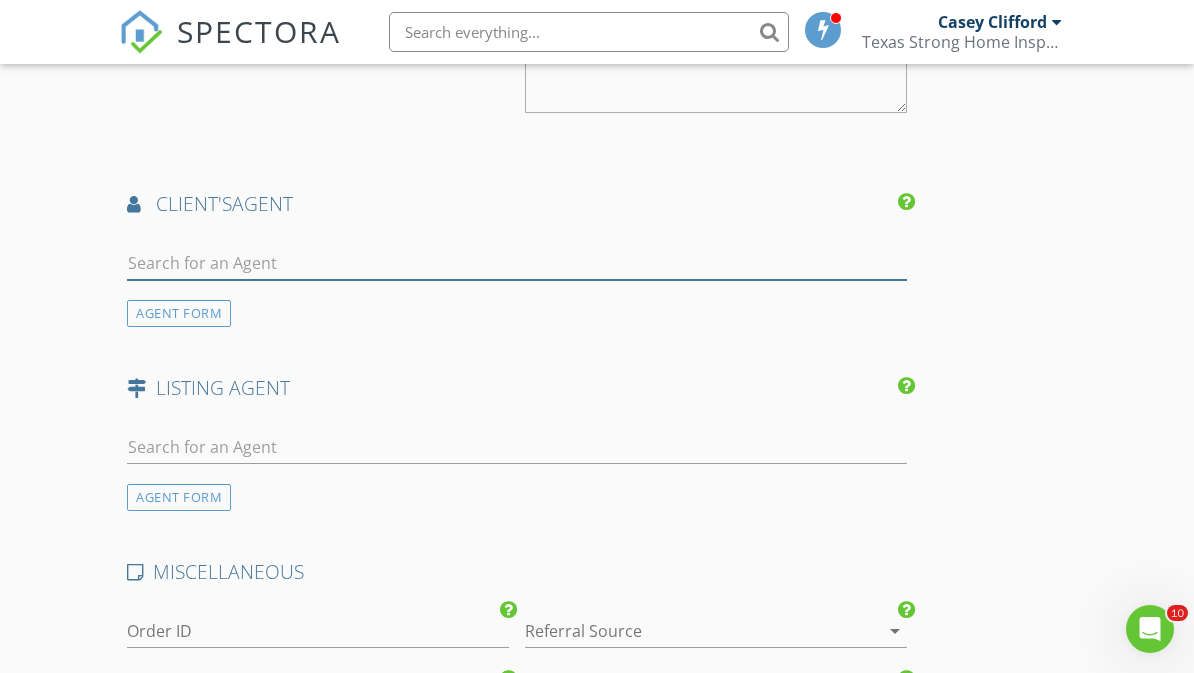 click at bounding box center (517, 263) 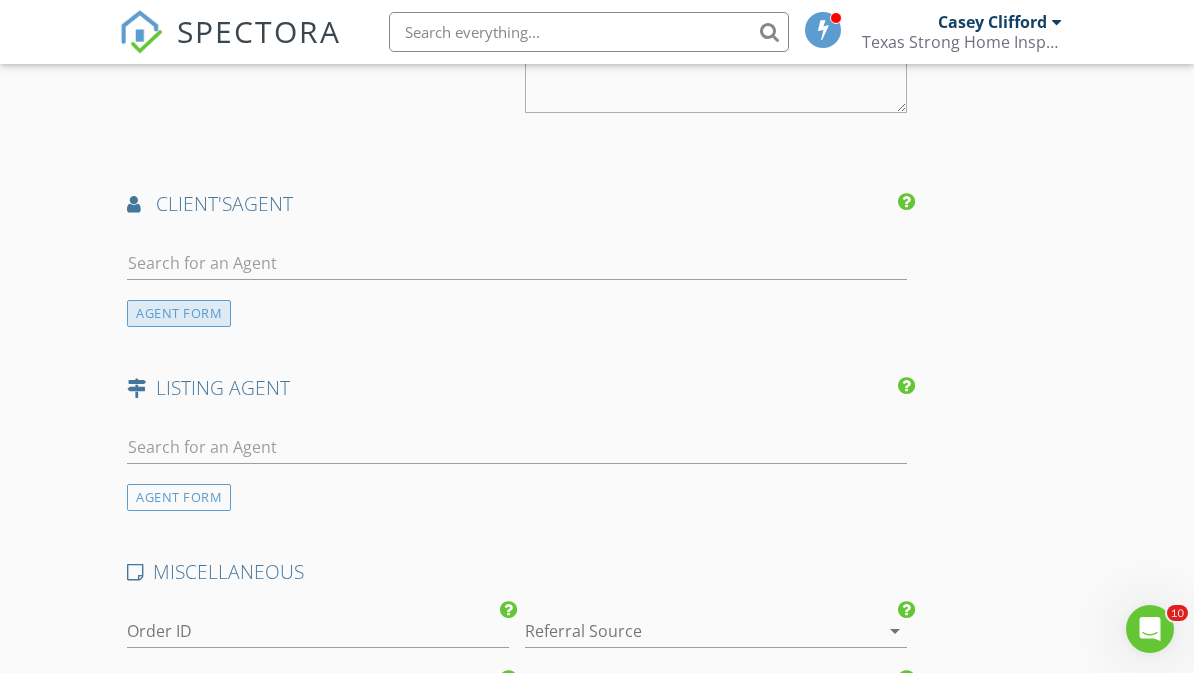click on "AGENT FORM" at bounding box center [179, 313] 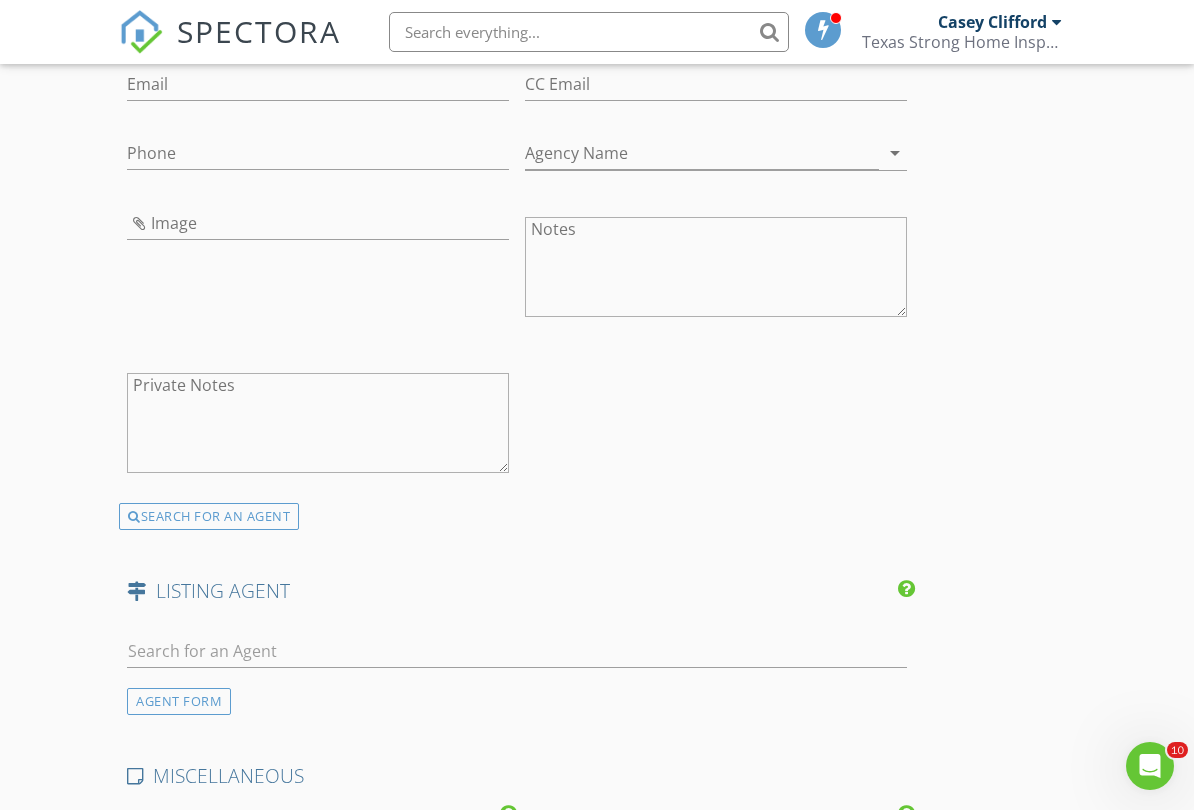 scroll, scrollTop: 2770, scrollLeft: 0, axis: vertical 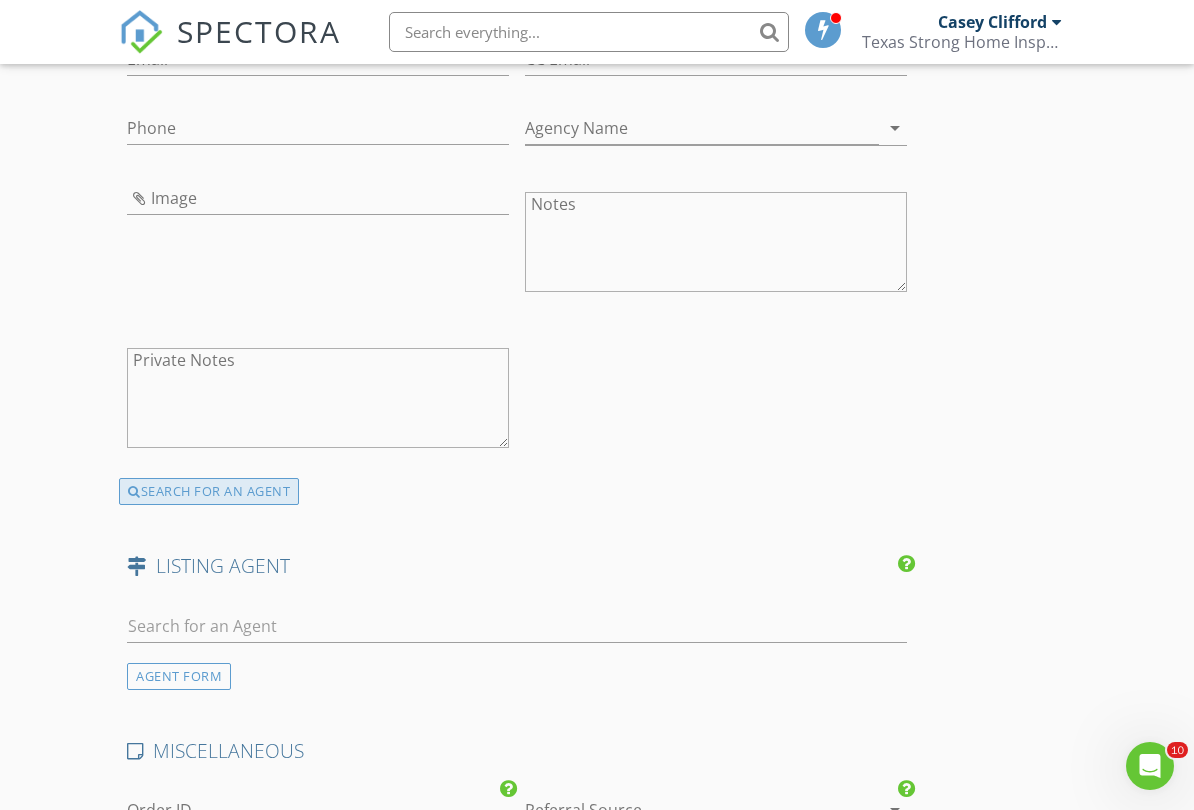 click on "SEARCH FOR AN AGENT" at bounding box center [209, 492] 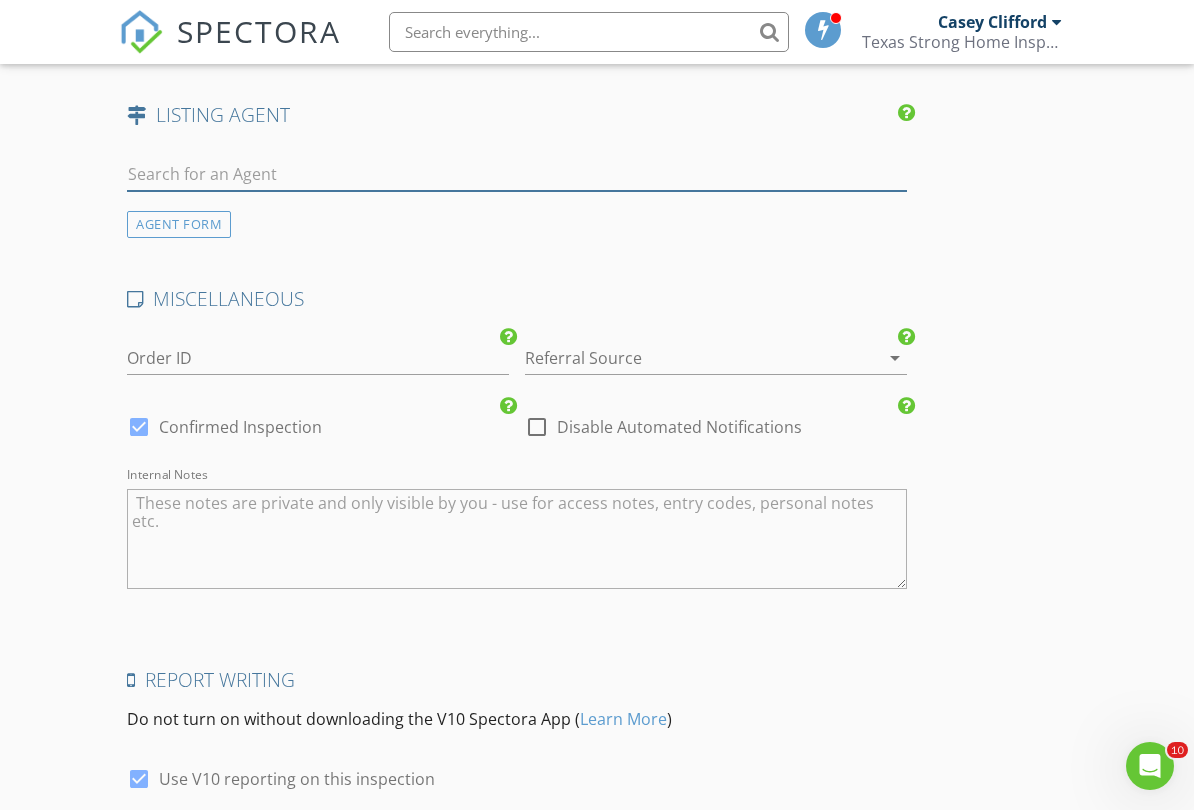click at bounding box center [517, 174] 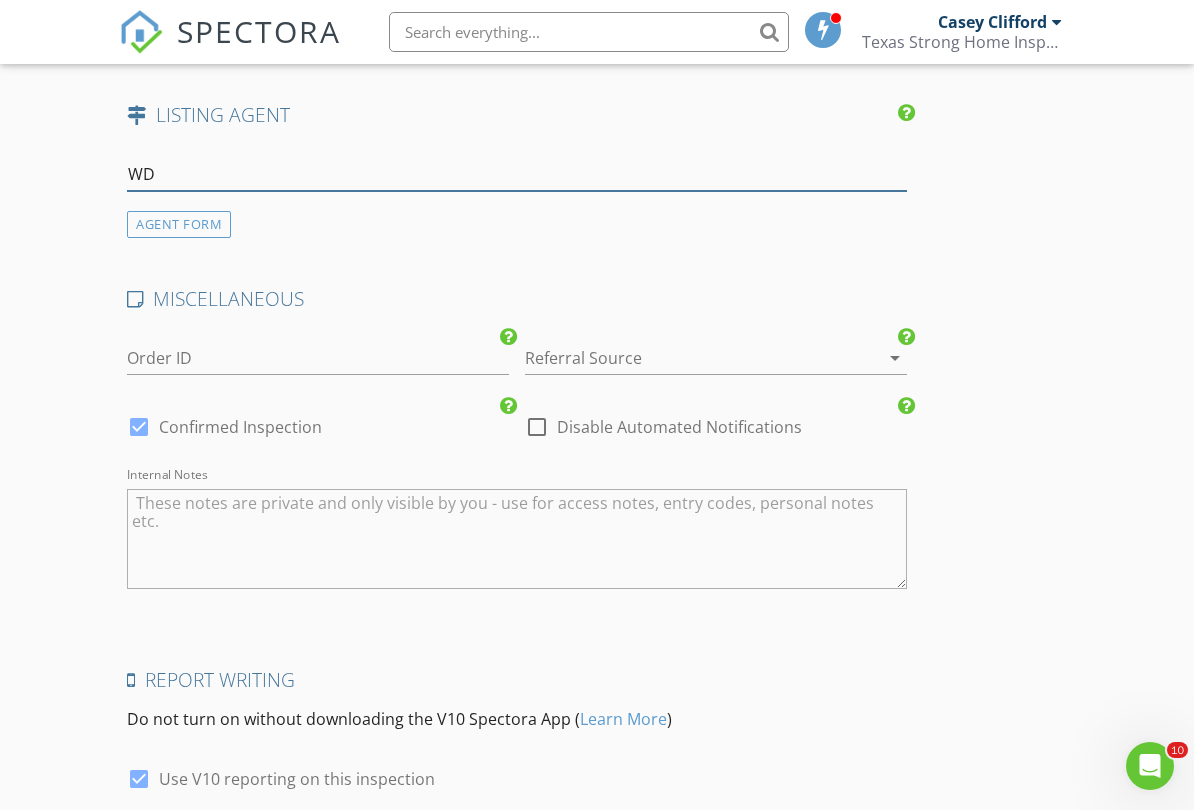 type on "W" 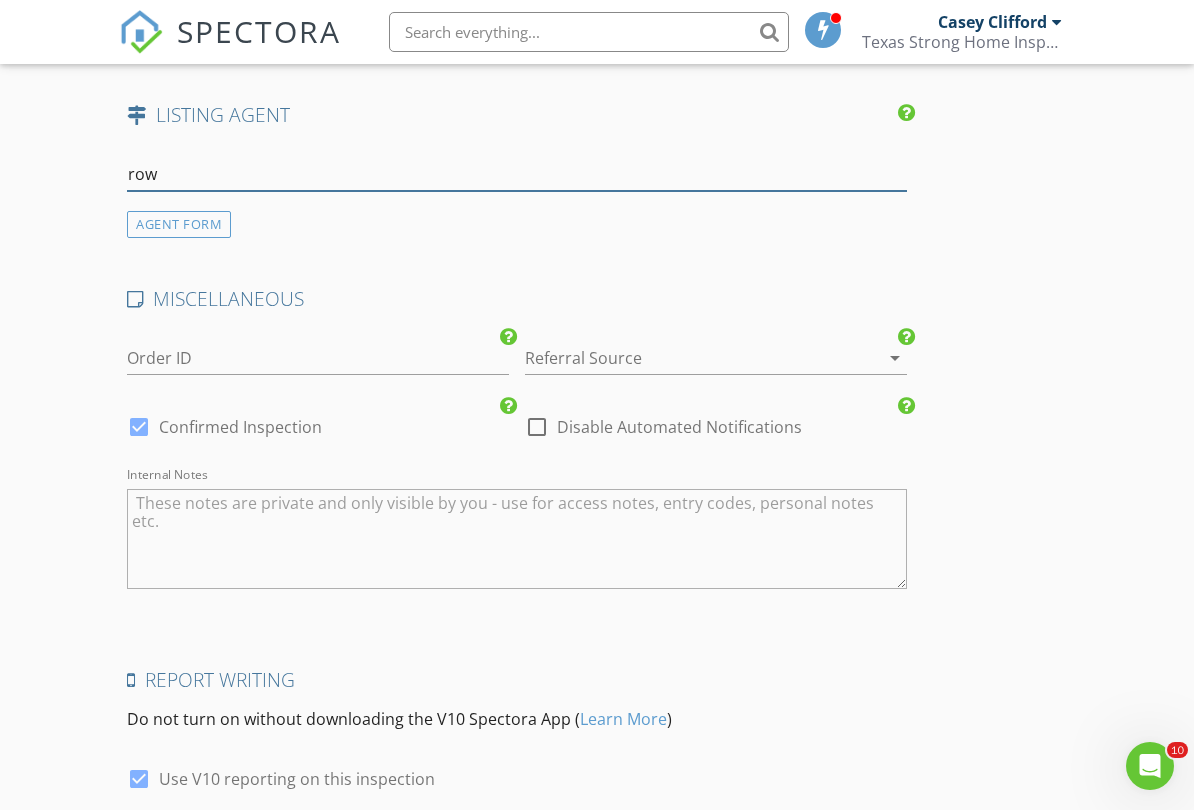 type on "rowe" 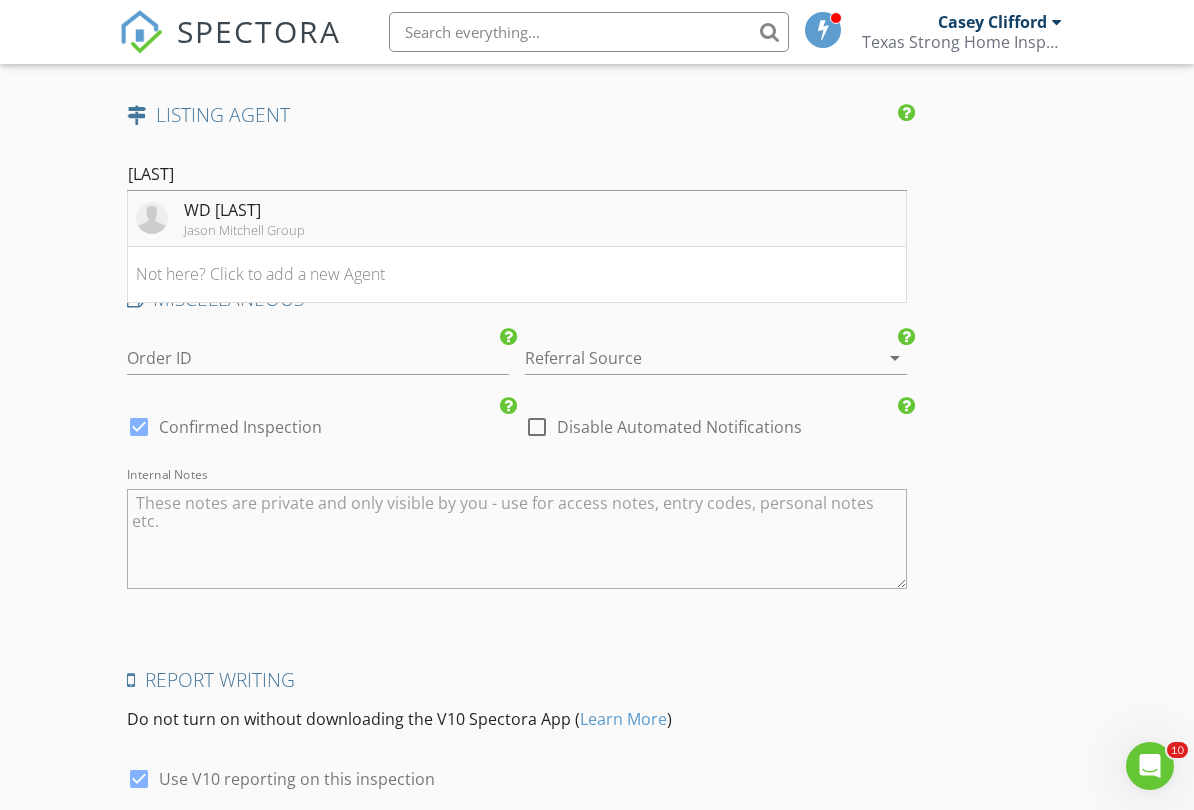 click on "Jason Mitchell Group" at bounding box center (244, 230) 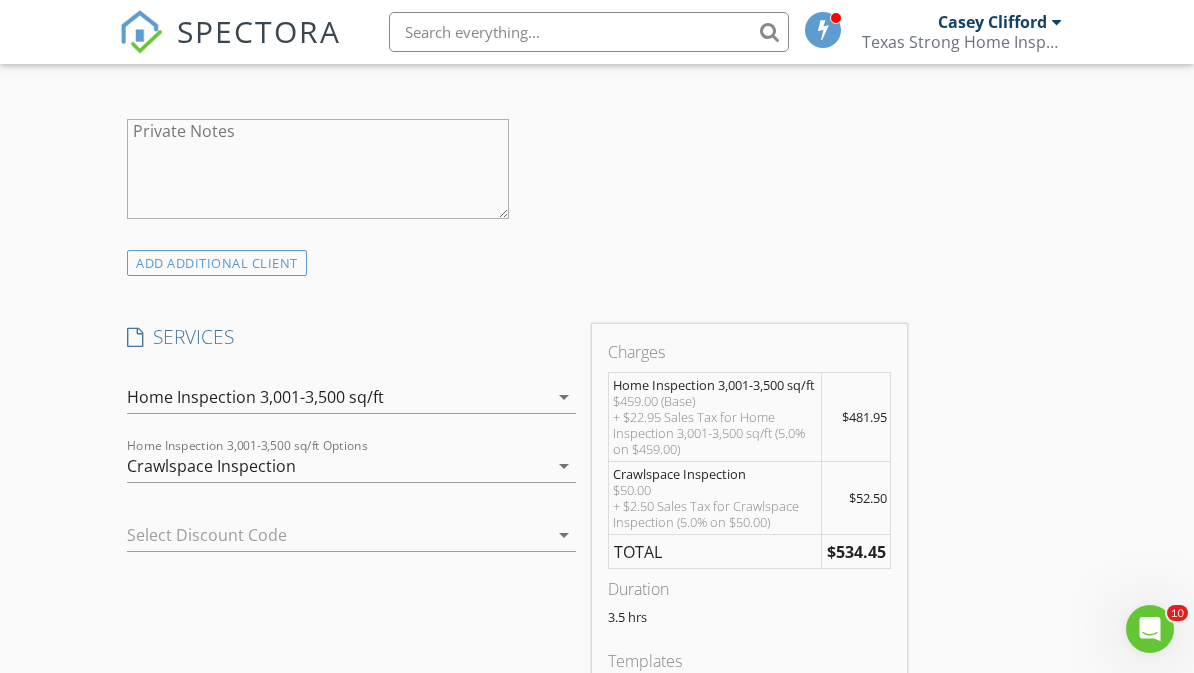 scroll, scrollTop: 1421, scrollLeft: 0, axis: vertical 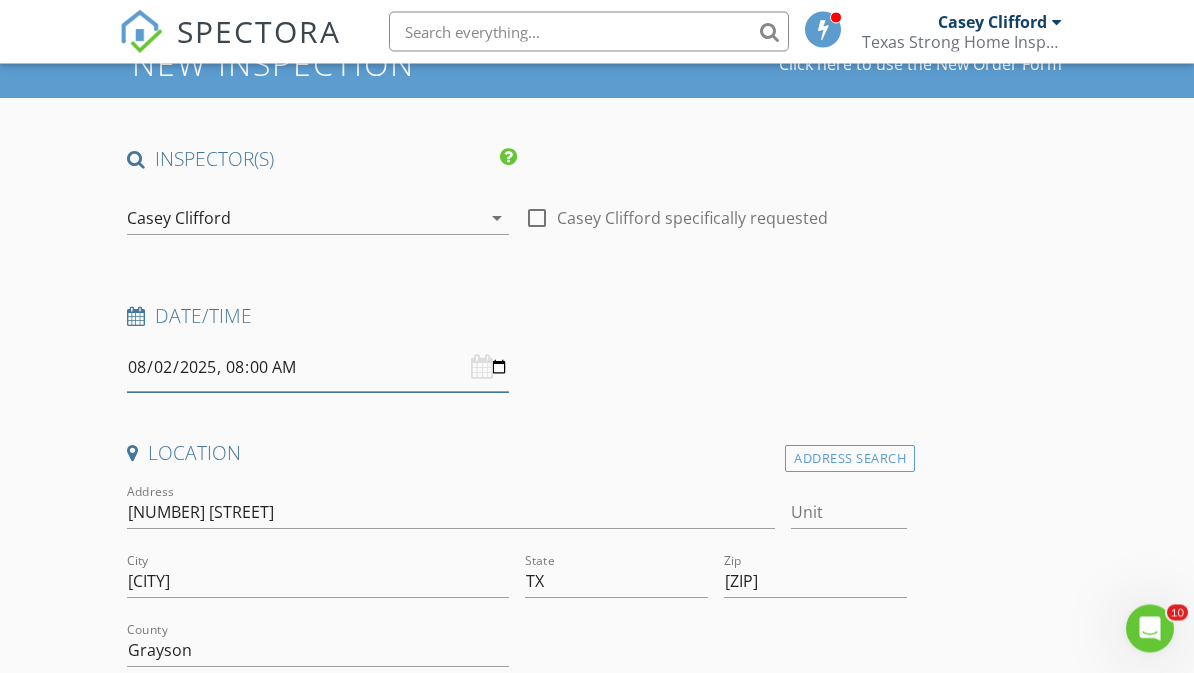 click at bounding box center (318, 368) 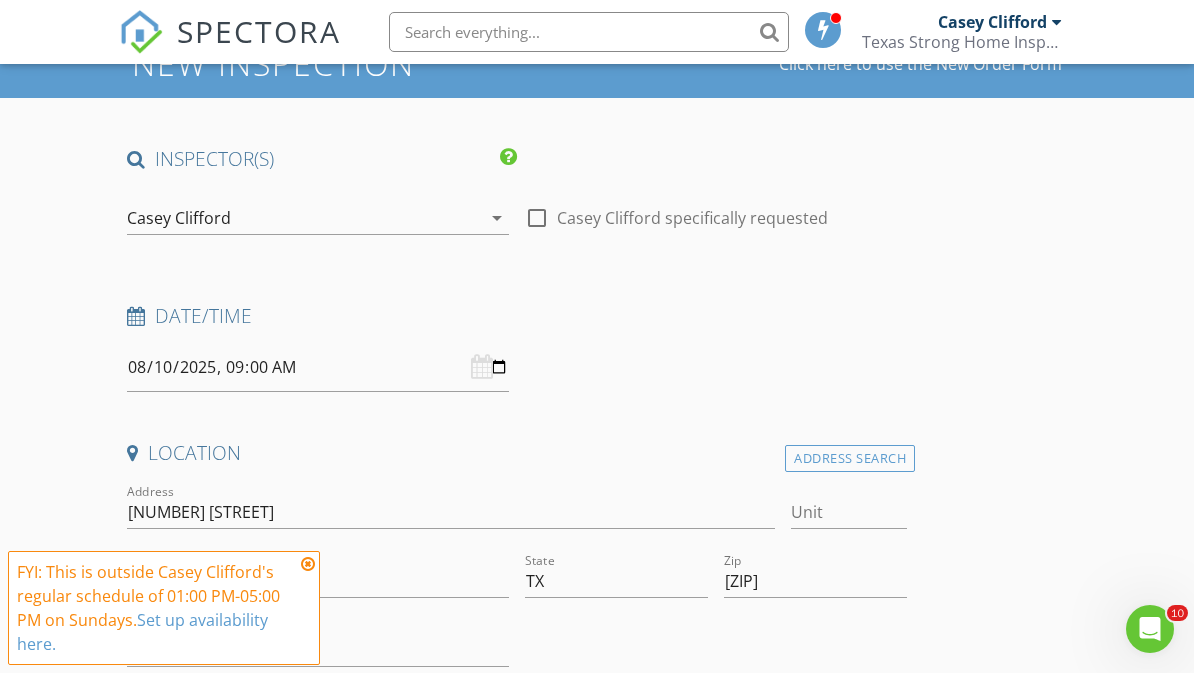 click at bounding box center [308, 564] 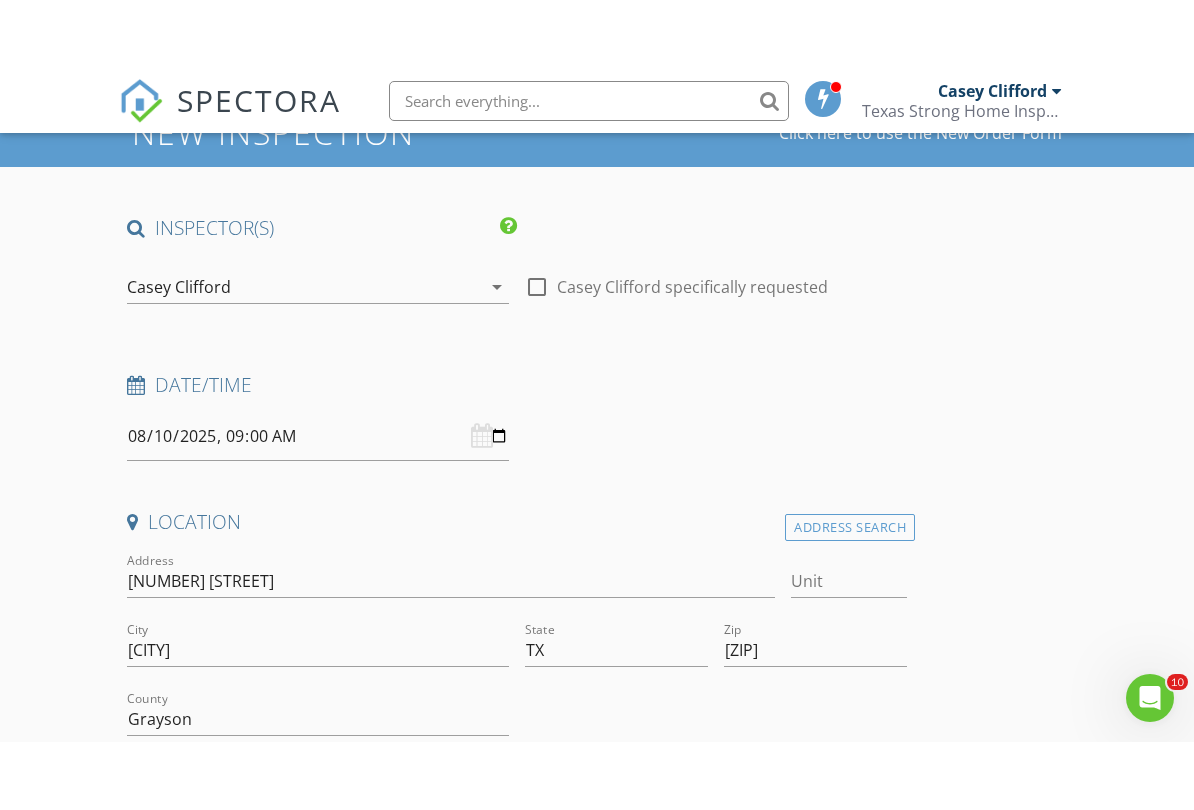 scroll, scrollTop: 161, scrollLeft: 0, axis: vertical 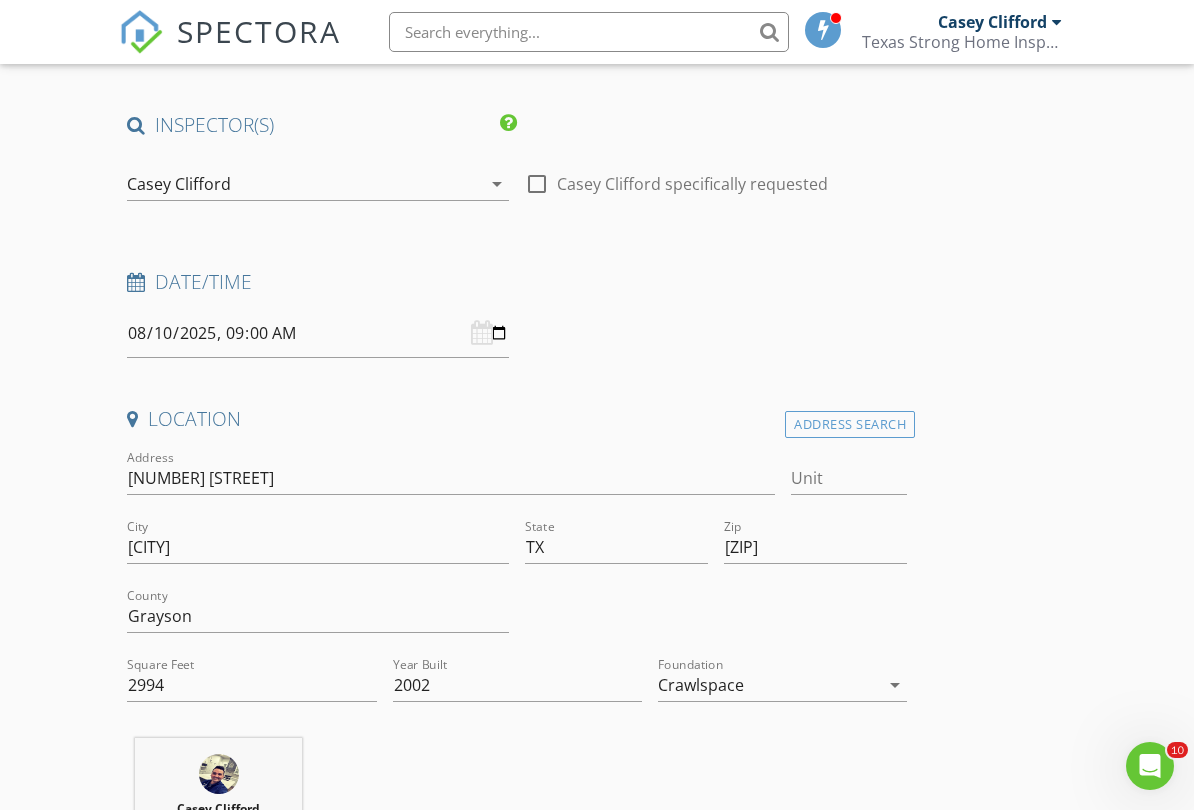 click at bounding box center (318, 333) 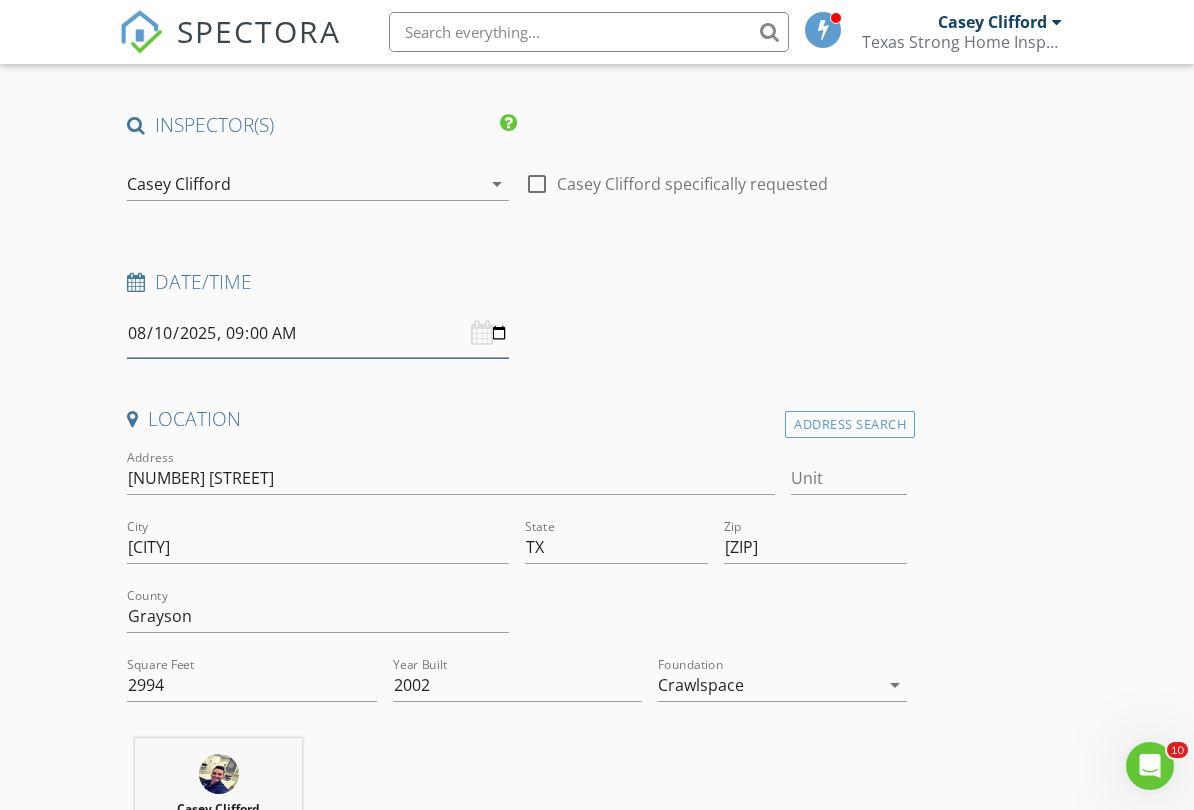 click at bounding box center [318, 333] 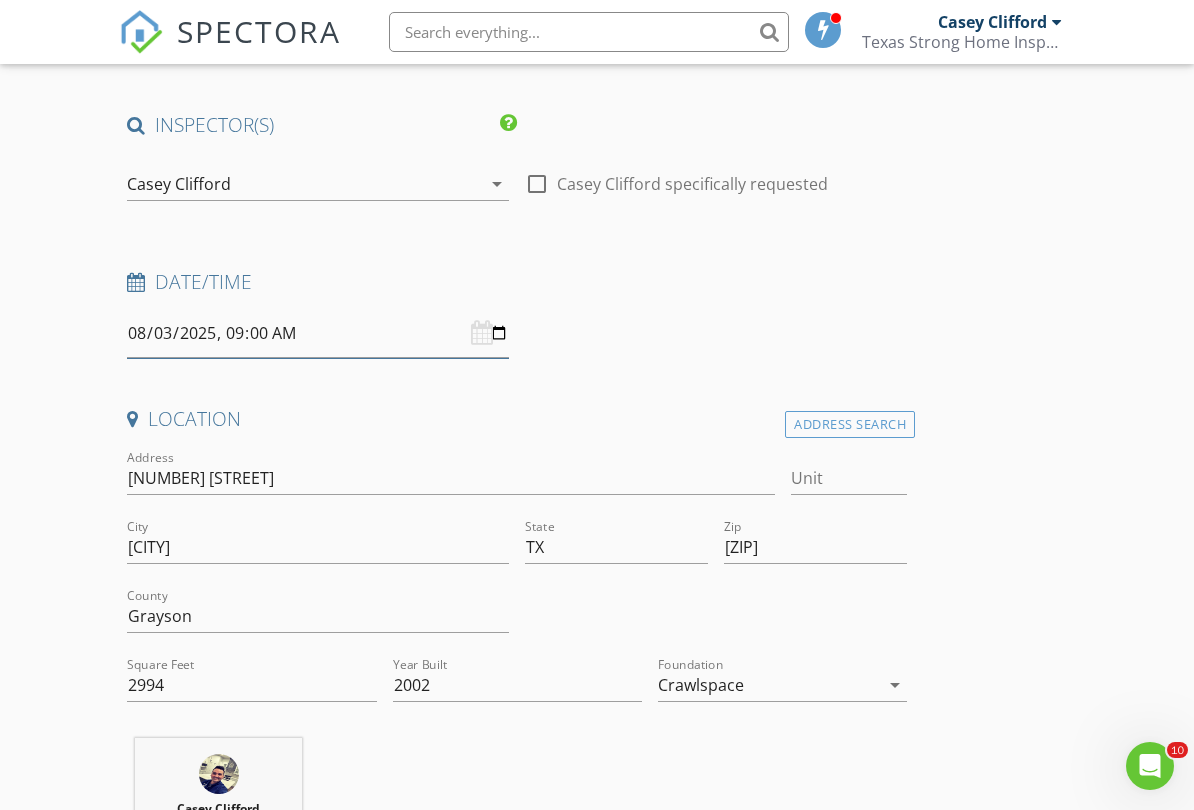 type on "2025-08-03T09:00" 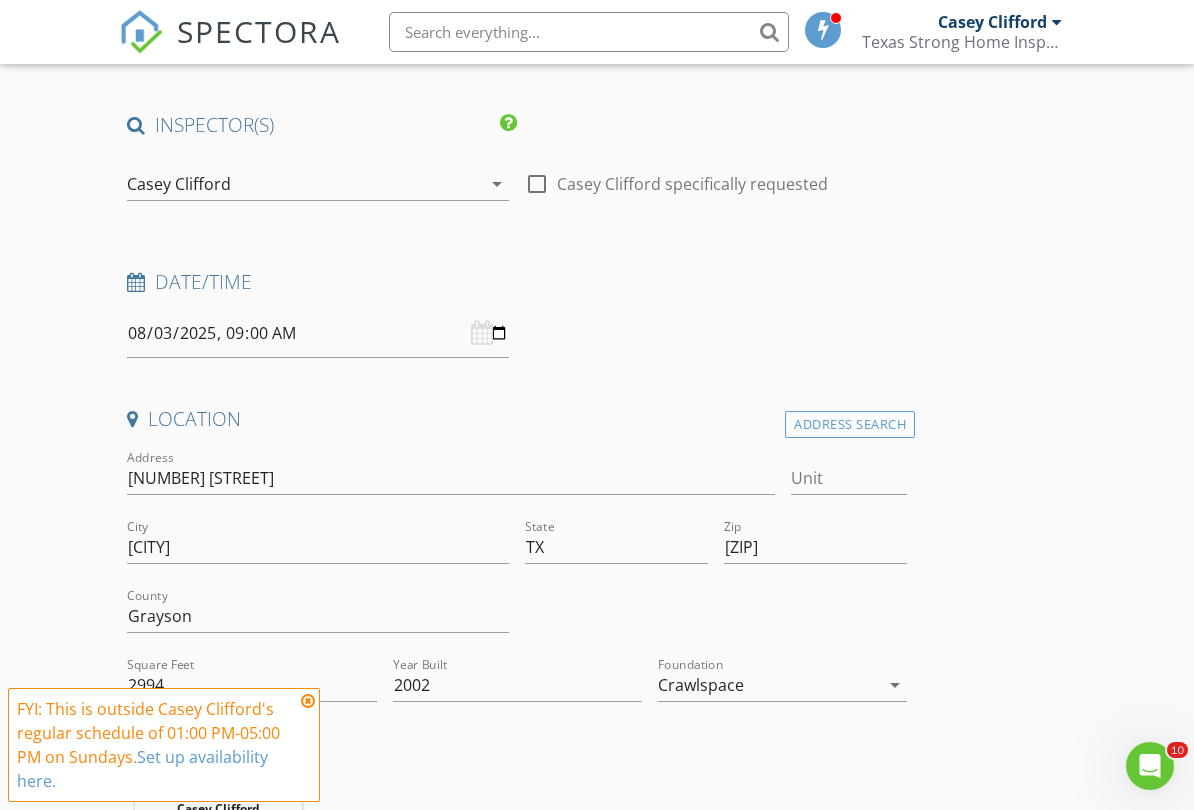 click at bounding box center [308, 701] 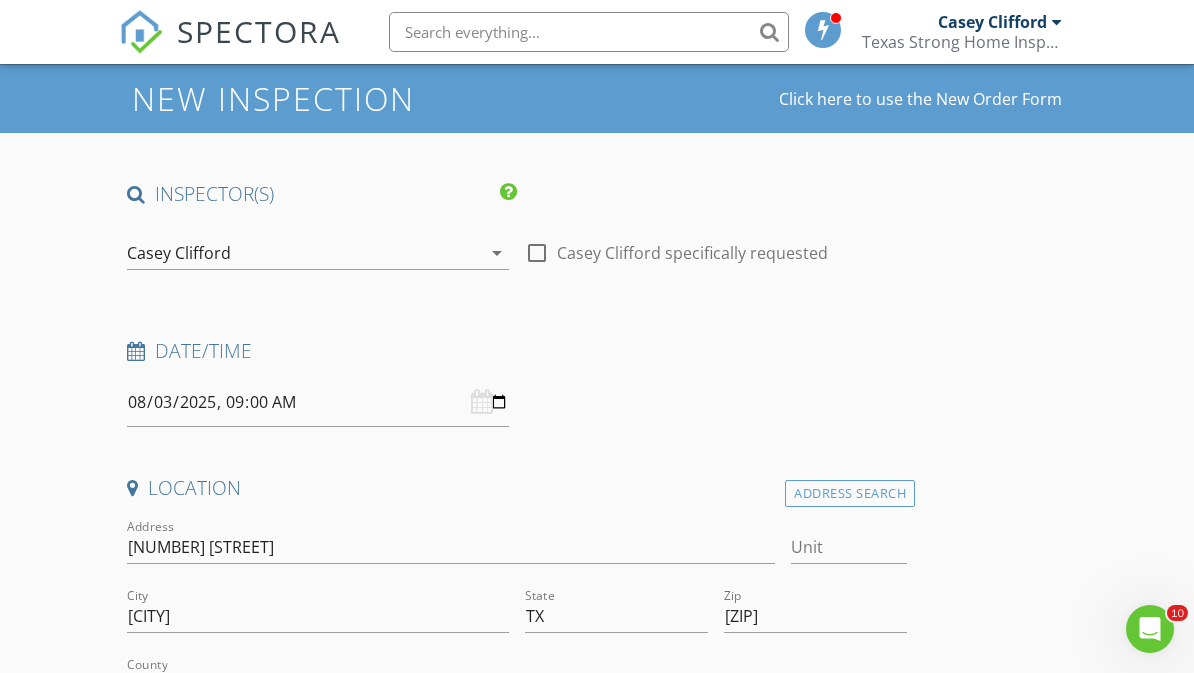 scroll, scrollTop: 68, scrollLeft: 0, axis: vertical 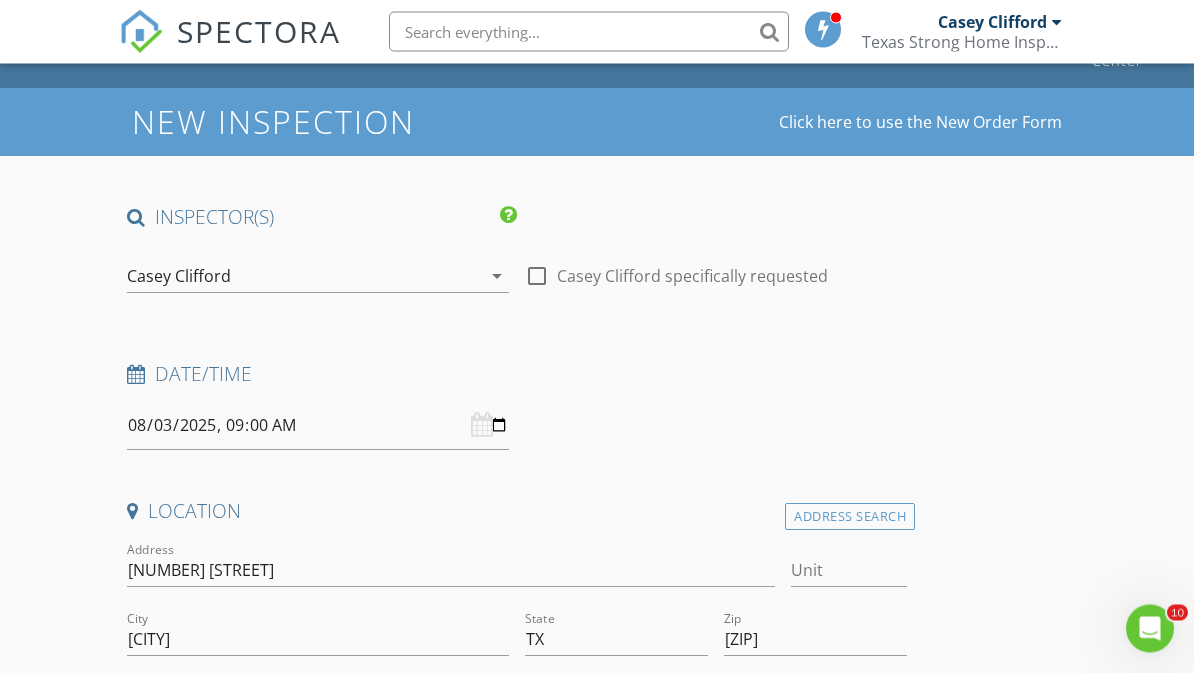 click at bounding box center [537, 277] 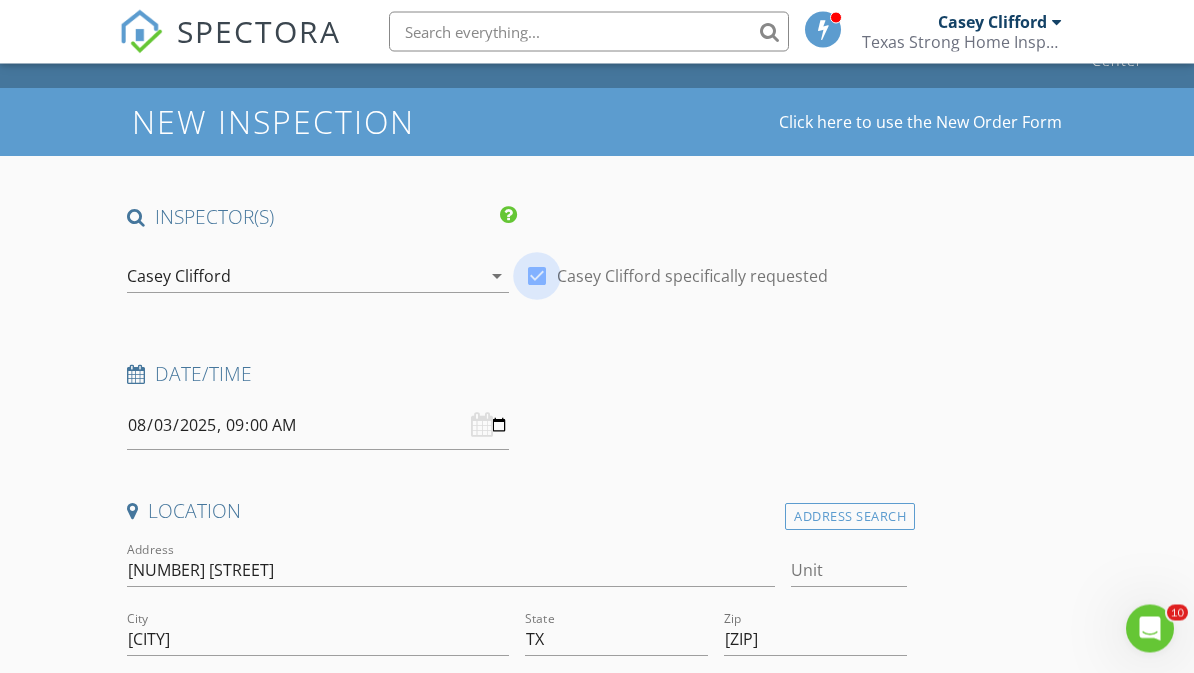 checkbox on "true" 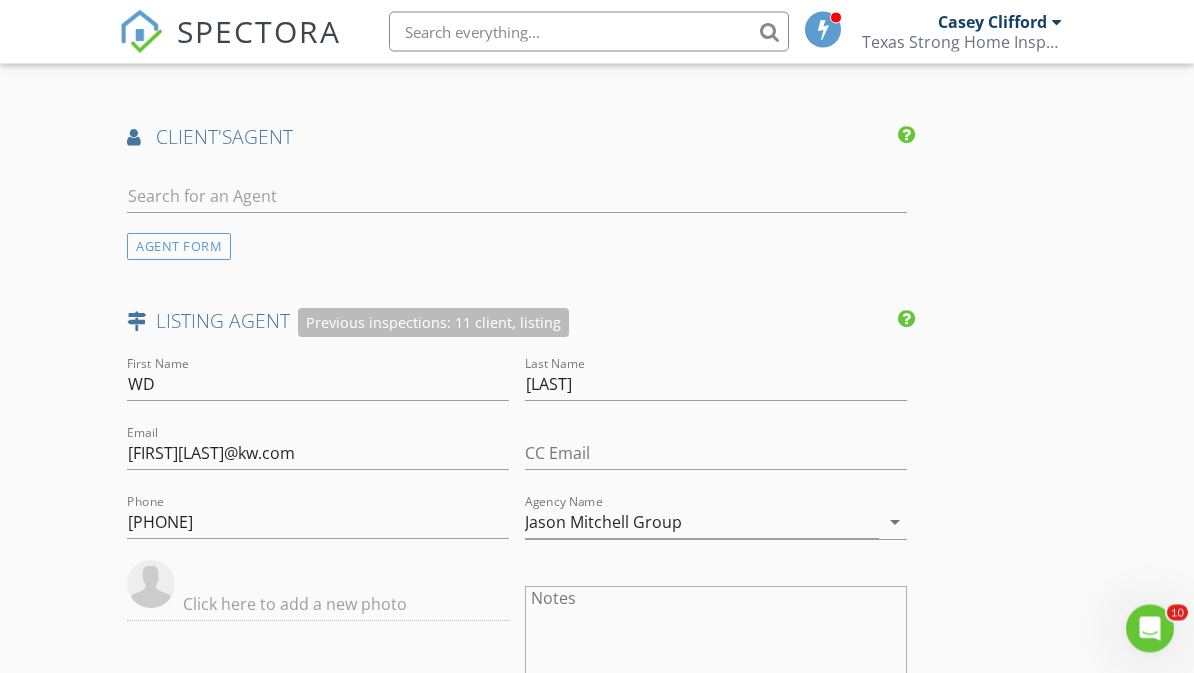 scroll, scrollTop: 3541, scrollLeft: 0, axis: vertical 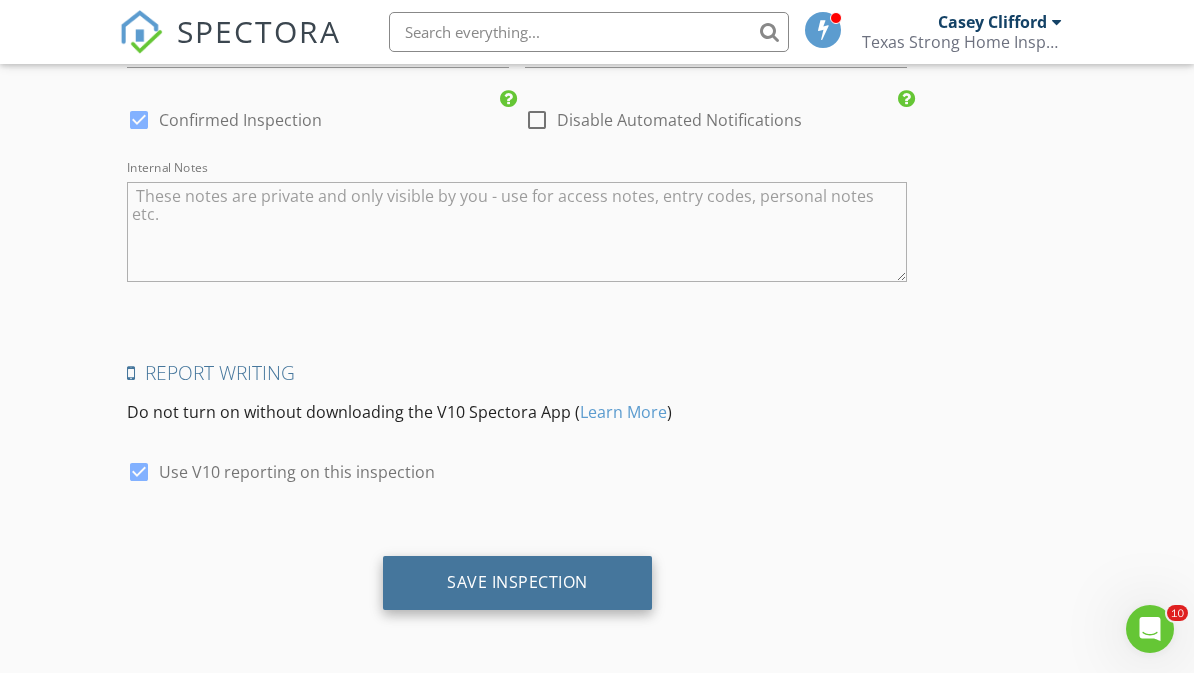click on "Save Inspection" at bounding box center (517, 582) 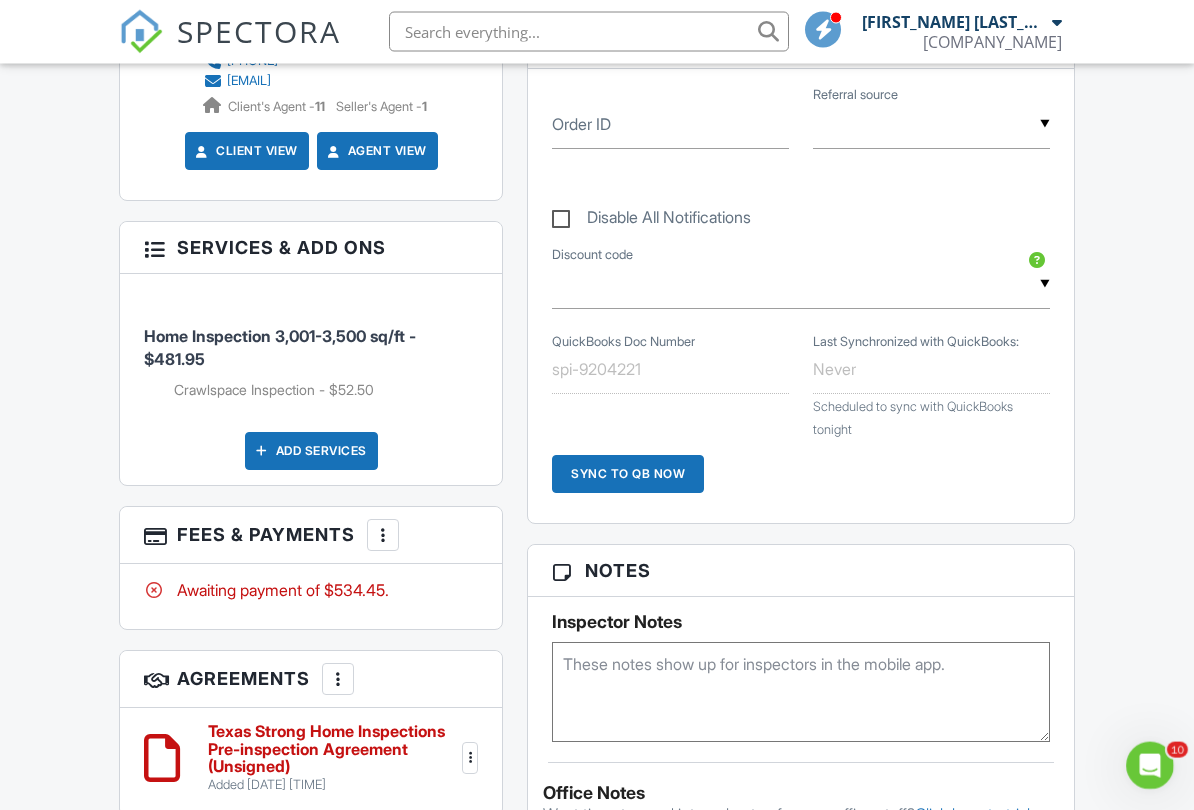 scroll, scrollTop: 1282, scrollLeft: 0, axis: vertical 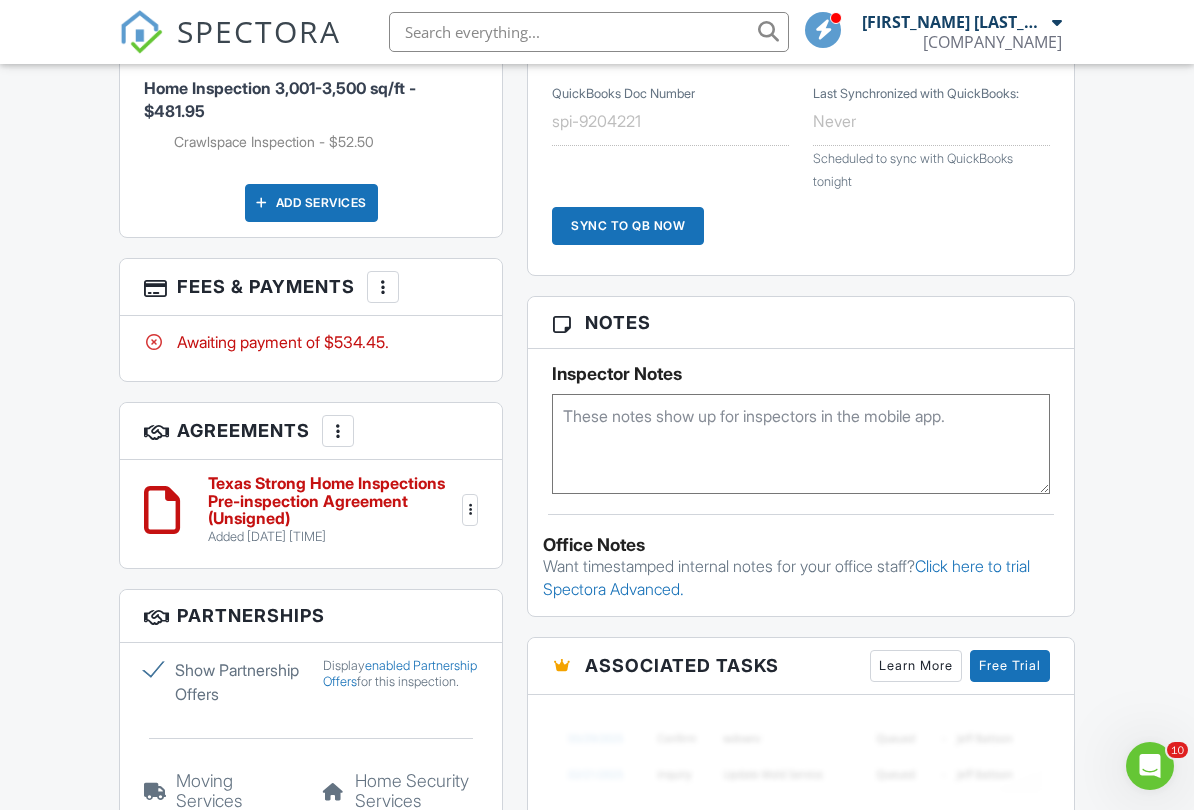 click at bounding box center [470, 510] 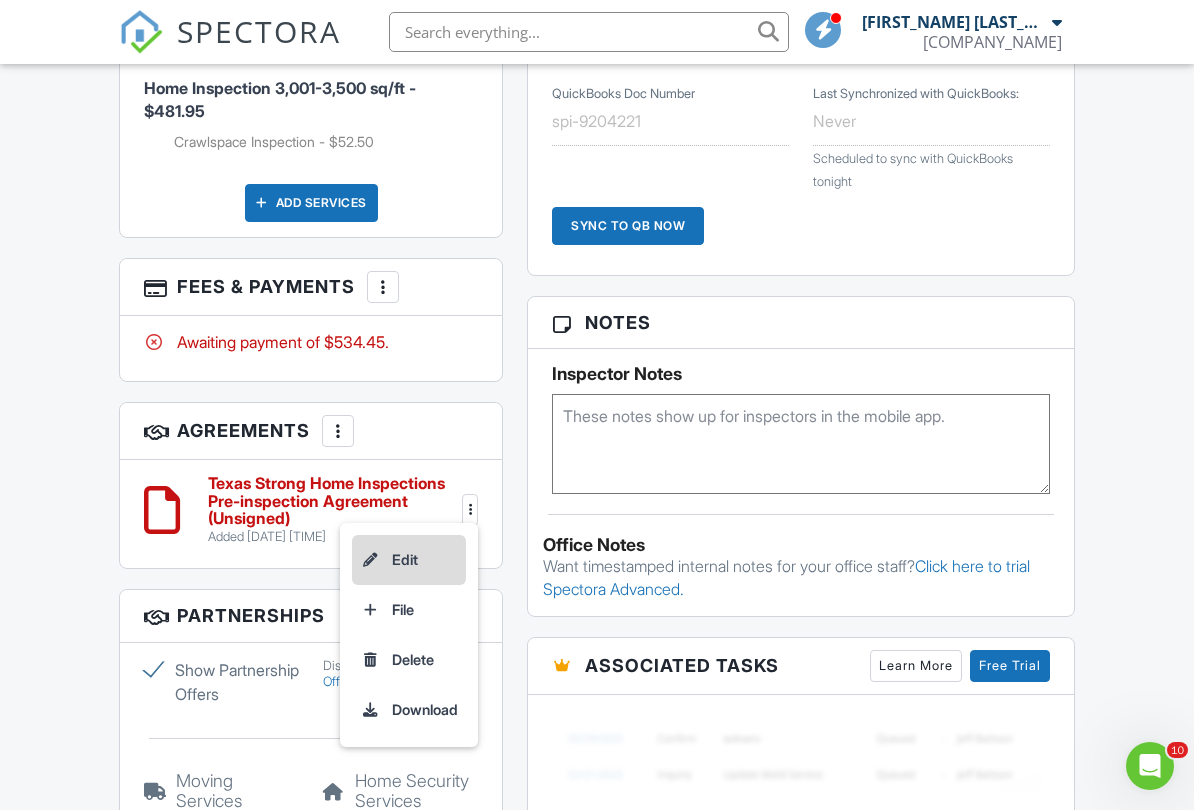 click on "Edit" at bounding box center (409, 560) 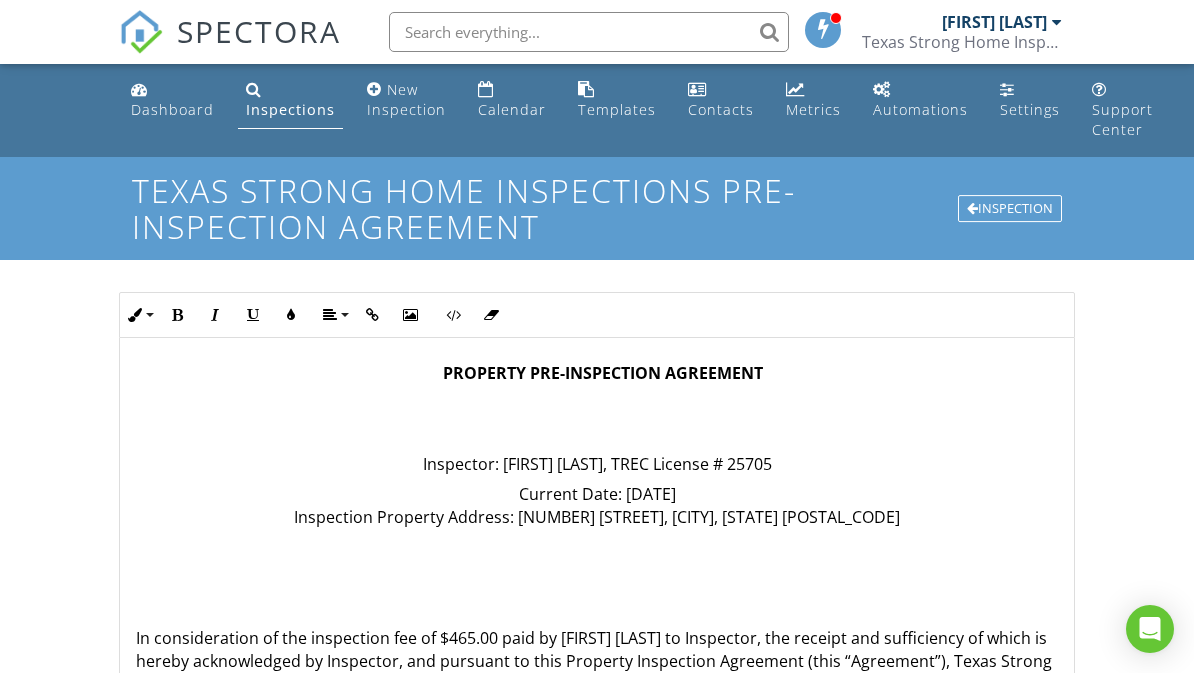 scroll, scrollTop: 0, scrollLeft: 0, axis: both 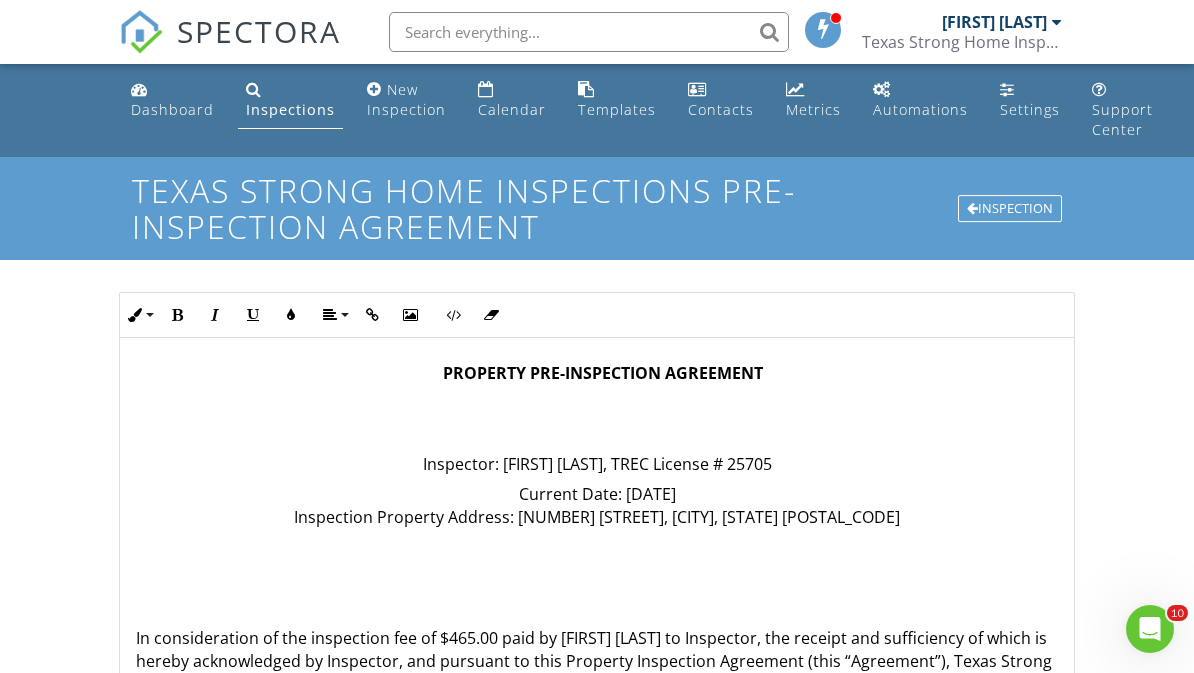 click on "In consideration of the inspection fee of $465.00 paid by Gina Woodlee to Inspector, the receipt and sufficiency of which is hereby acknowledged by Inspector, and pursuant to this Property Inspection Agreement (this “Agreement”), Texas Strong Home Inspections LLC (the “Inspector”), agrees to conduct an inspection on the date of 08/03/2025 at 9:00 am for the purpose of informing Client of major deficiencies in the condition of certain improvements located on the Property described above. The written report produced by the Inspector regarding the Property is the confidential property of the Inspector and Client and shall not be copied, reproduced, used by, transferred to, or relied upon by any other person or company without both the Inspector’s and Client’s prior written consent." at bounding box center [596, 705] 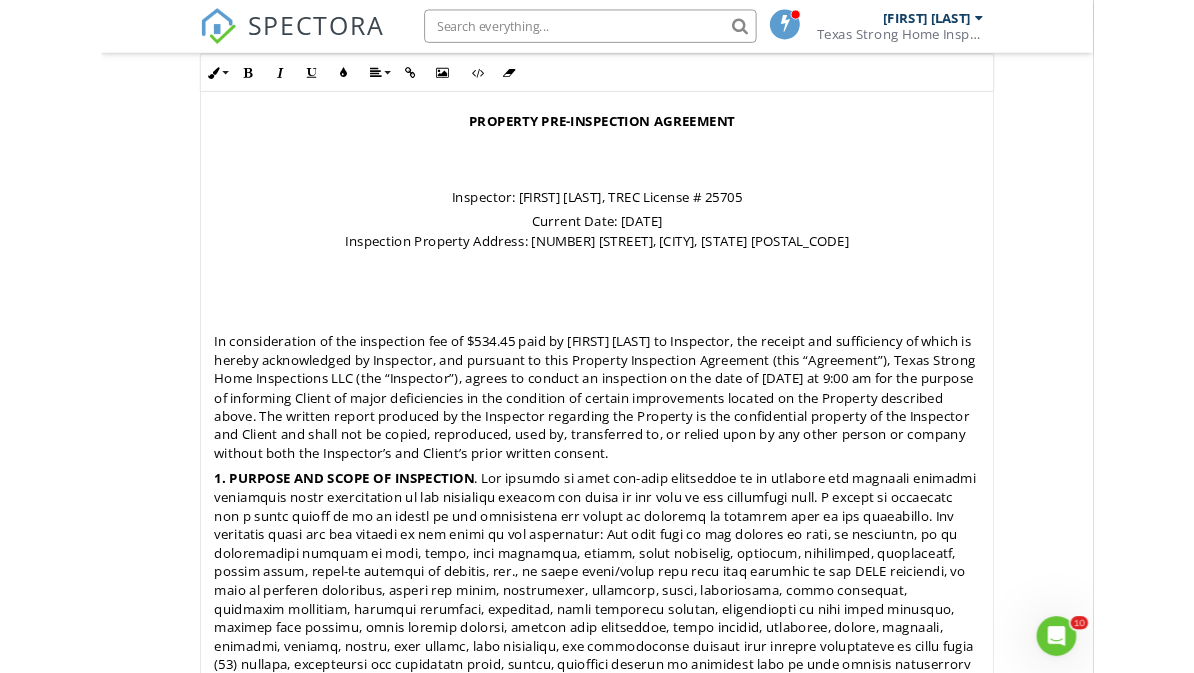 scroll, scrollTop: 605, scrollLeft: 0, axis: vertical 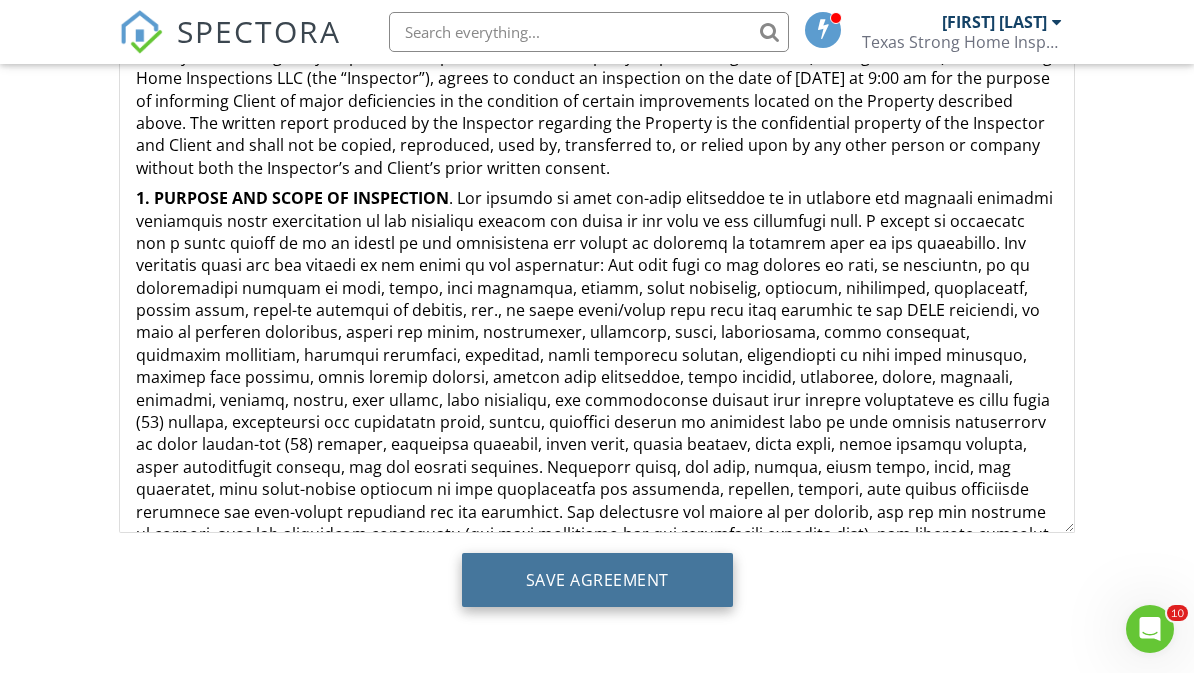 click on "Save Agreement" at bounding box center [597, 580] 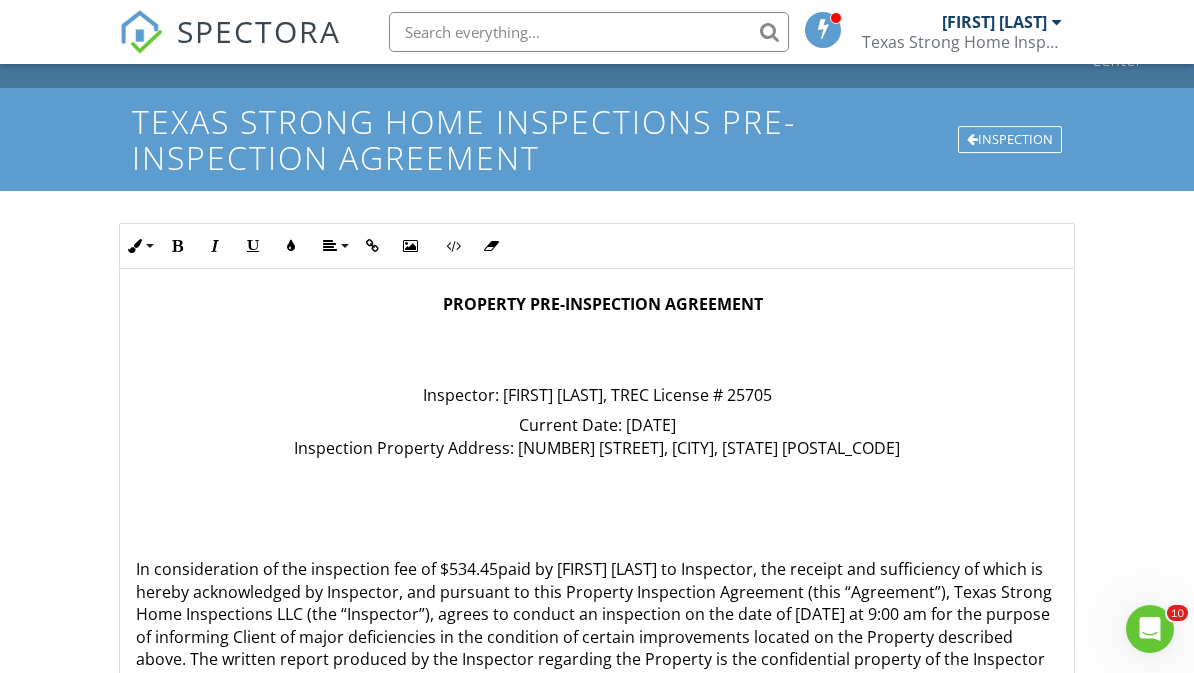 scroll, scrollTop: 0, scrollLeft: 0, axis: both 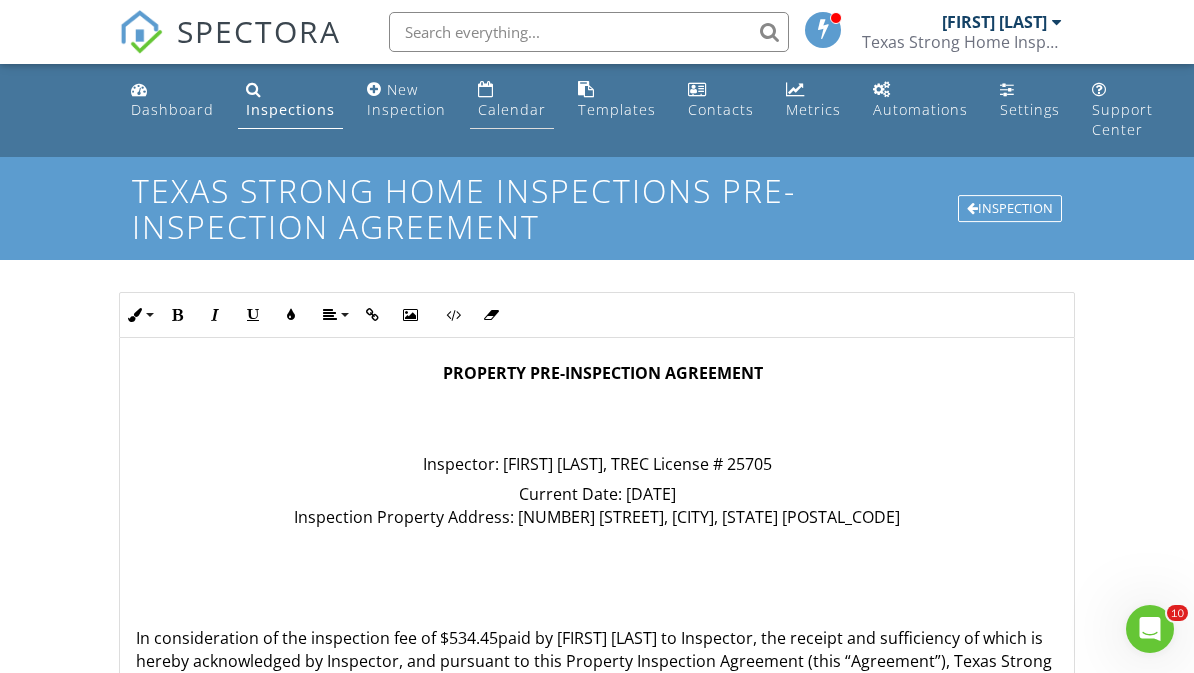 click on "Calendar" at bounding box center [512, 100] 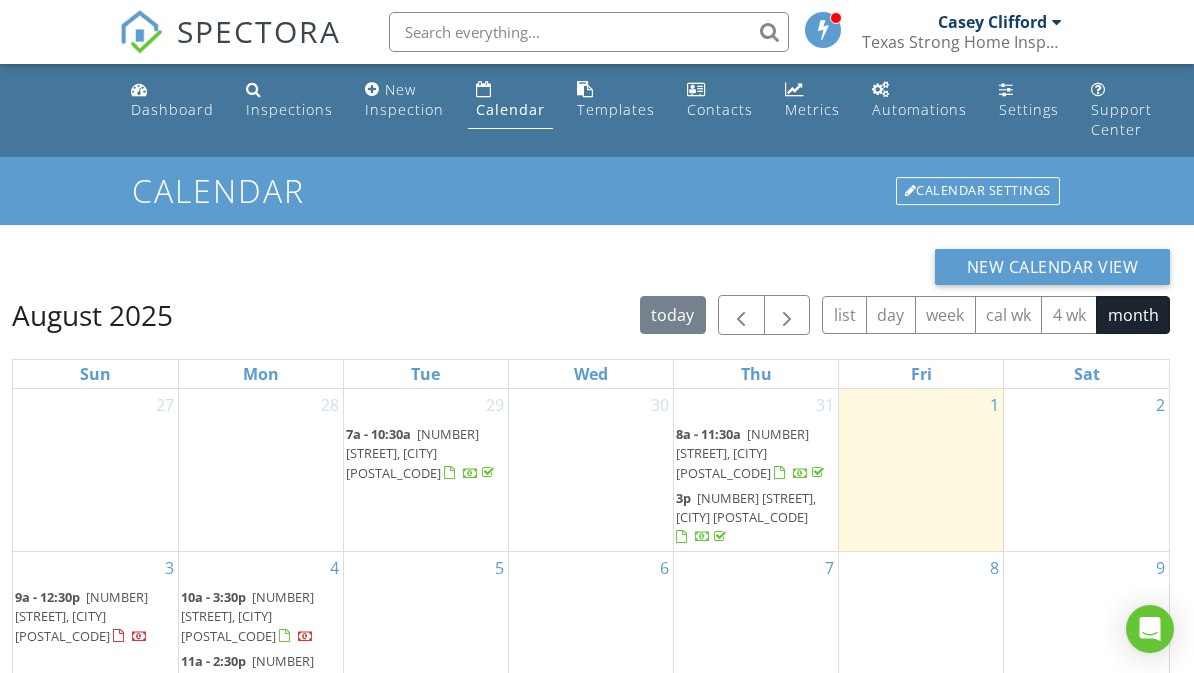 scroll, scrollTop: 0, scrollLeft: 0, axis: both 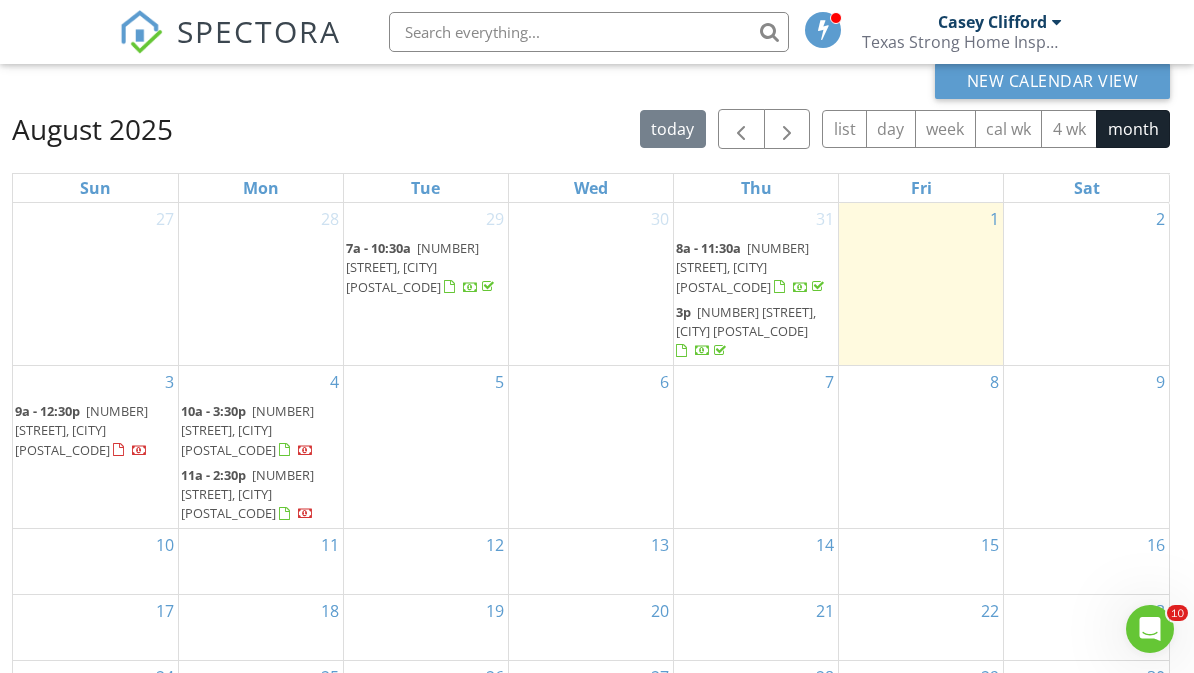 click at bounding box center [121, 452] 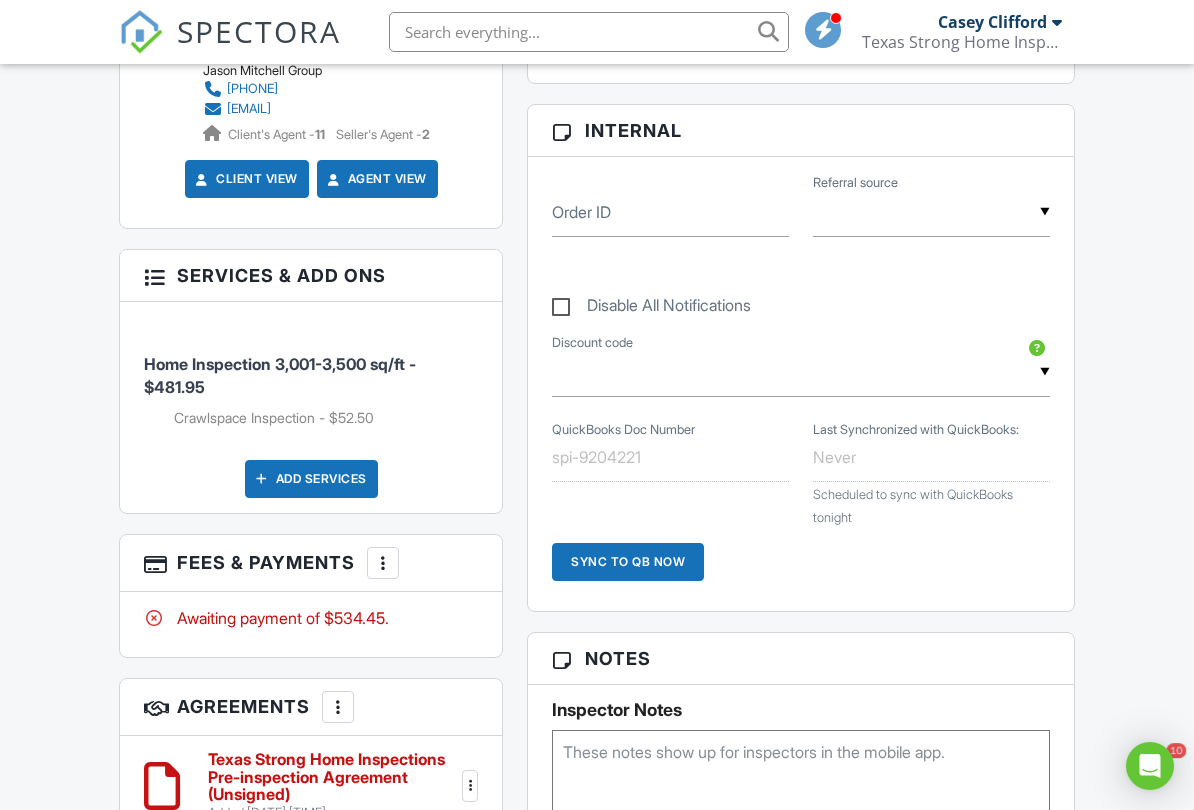 scroll, scrollTop: 0, scrollLeft: 0, axis: both 